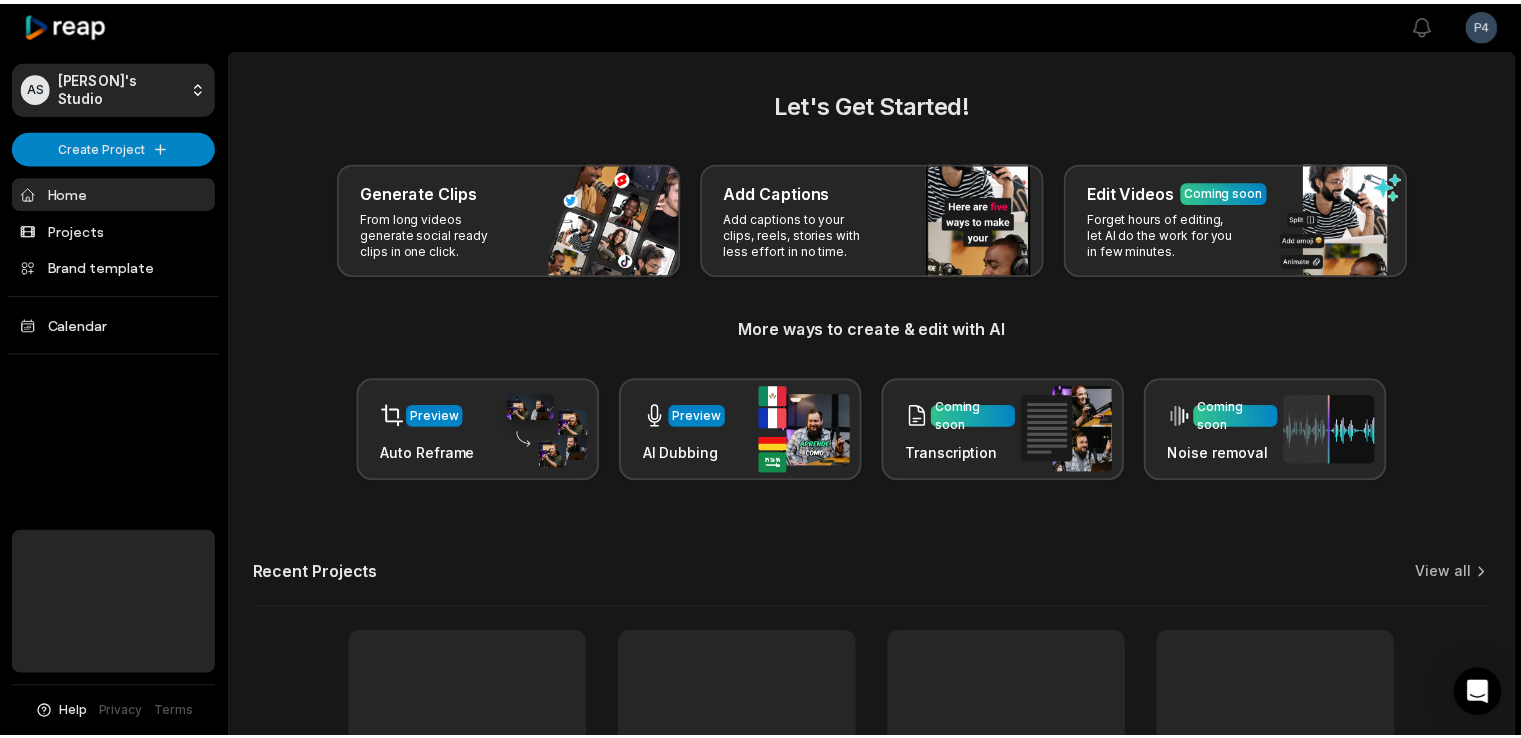 scroll, scrollTop: 0, scrollLeft: 0, axis: both 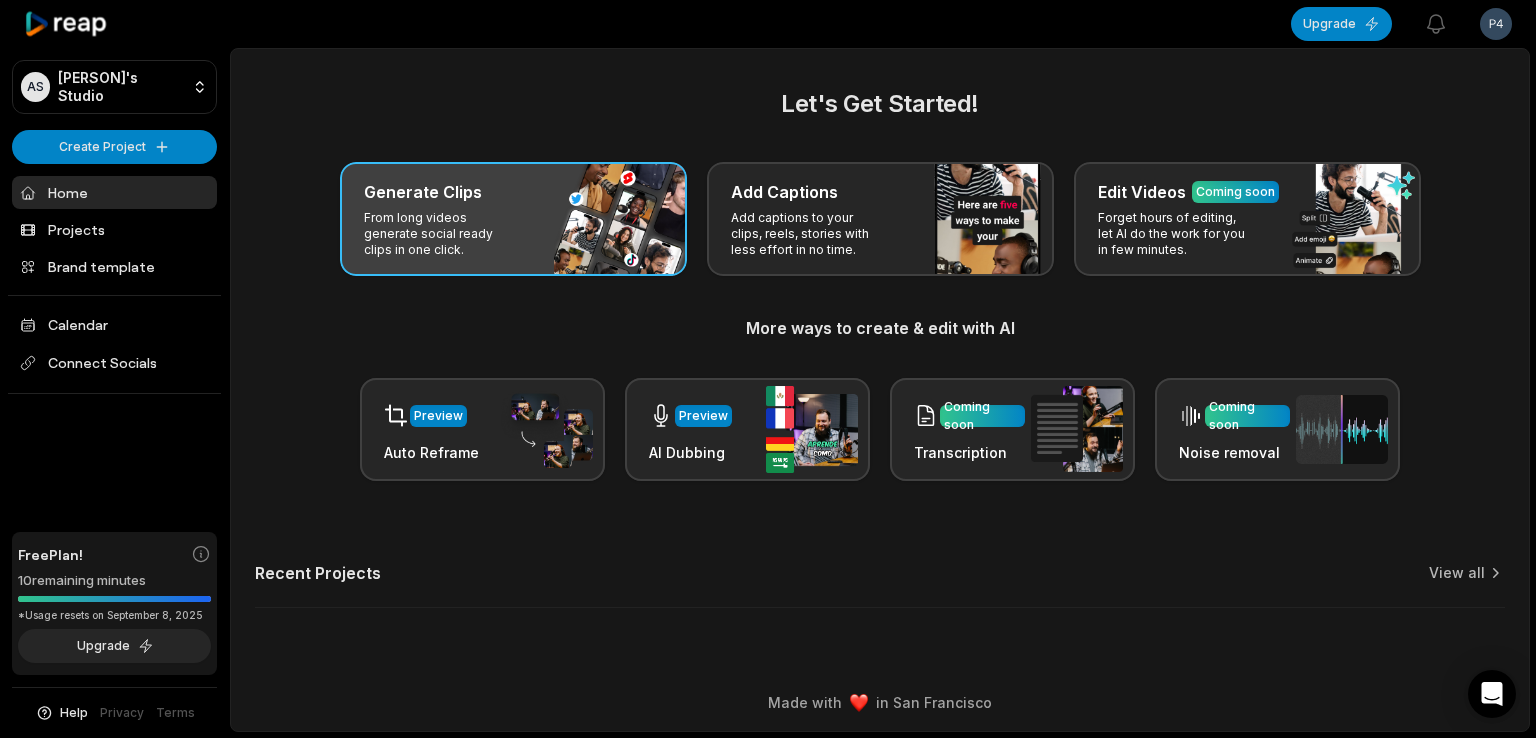 click on "Generate Clips From long videos generate social ready clips in one click." at bounding box center [513, 219] 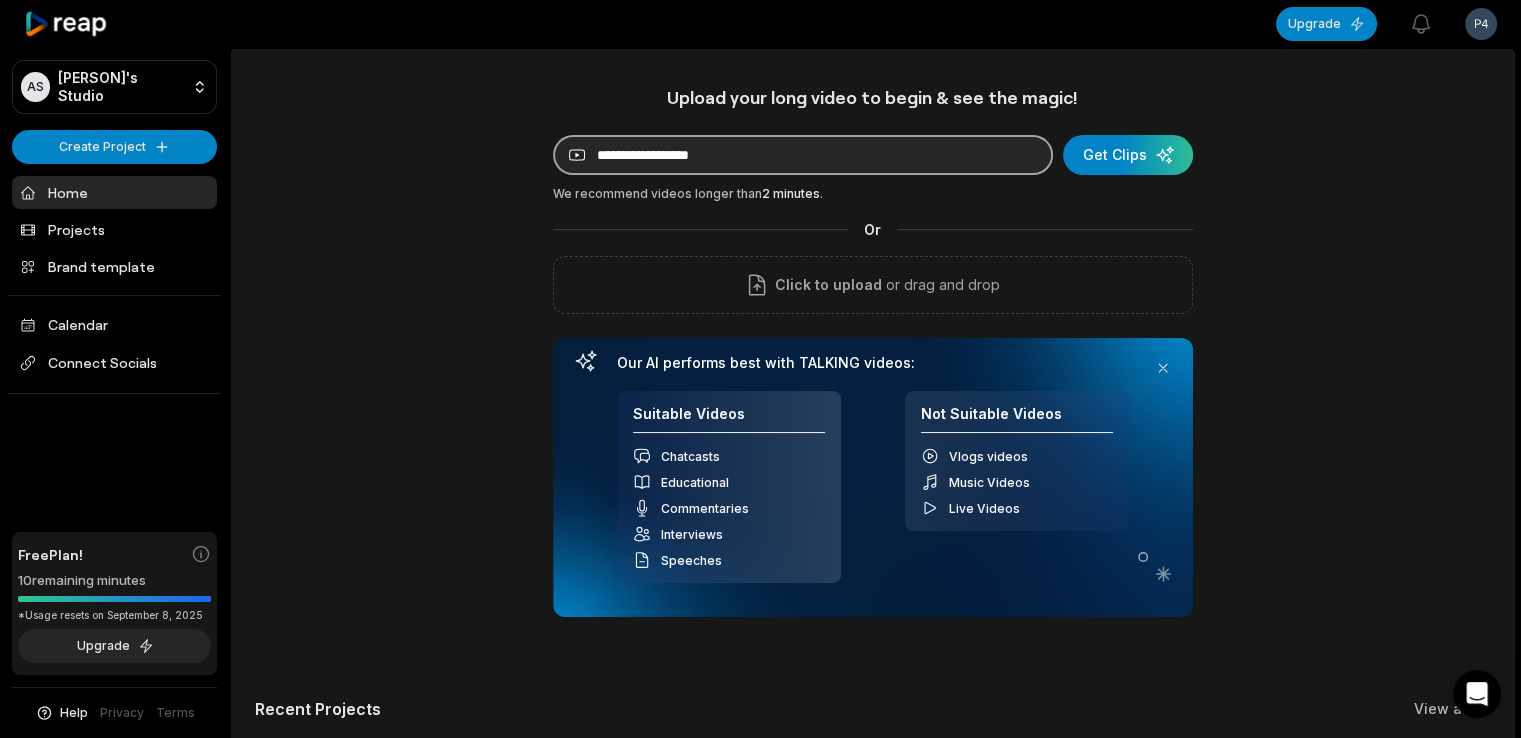 click at bounding box center (803, 155) 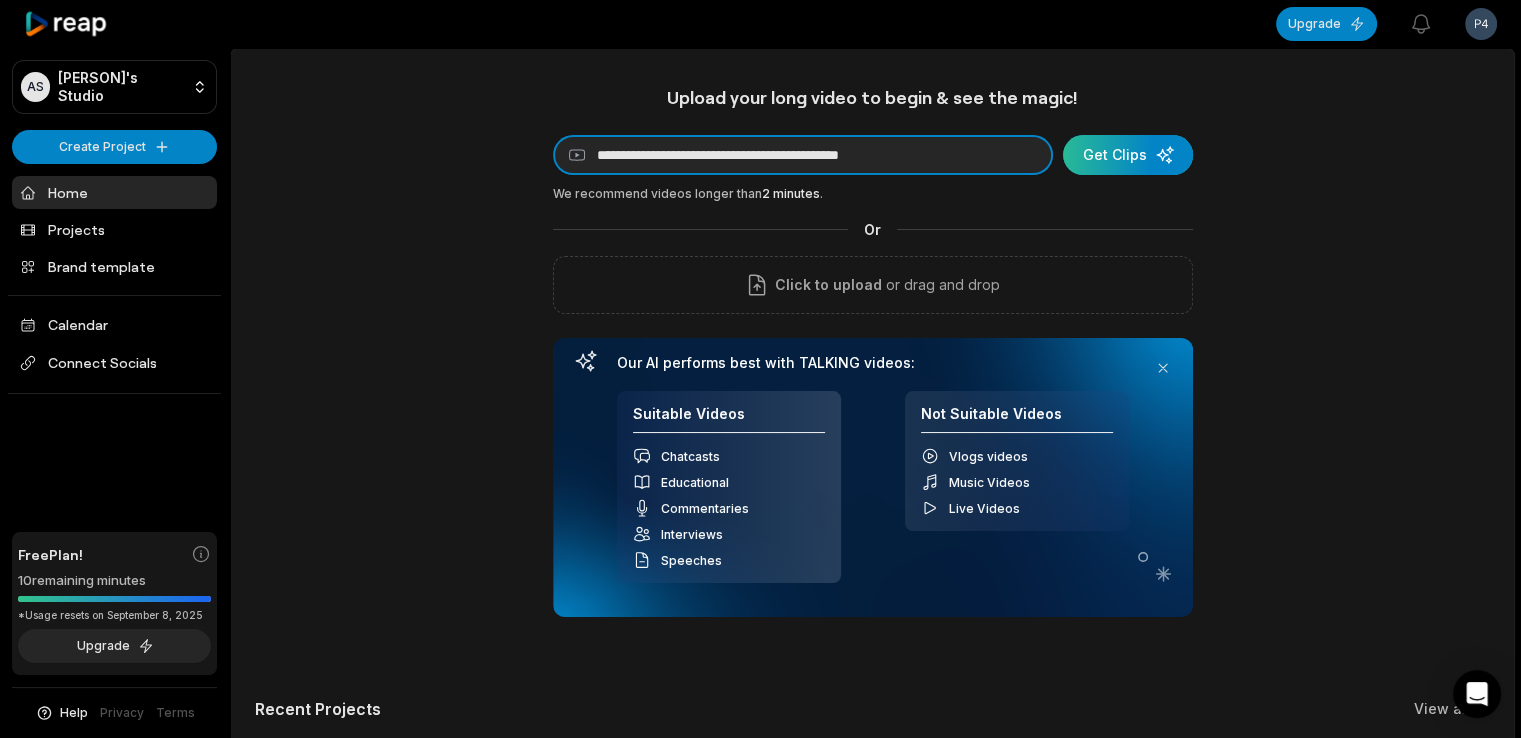 type on "**********" 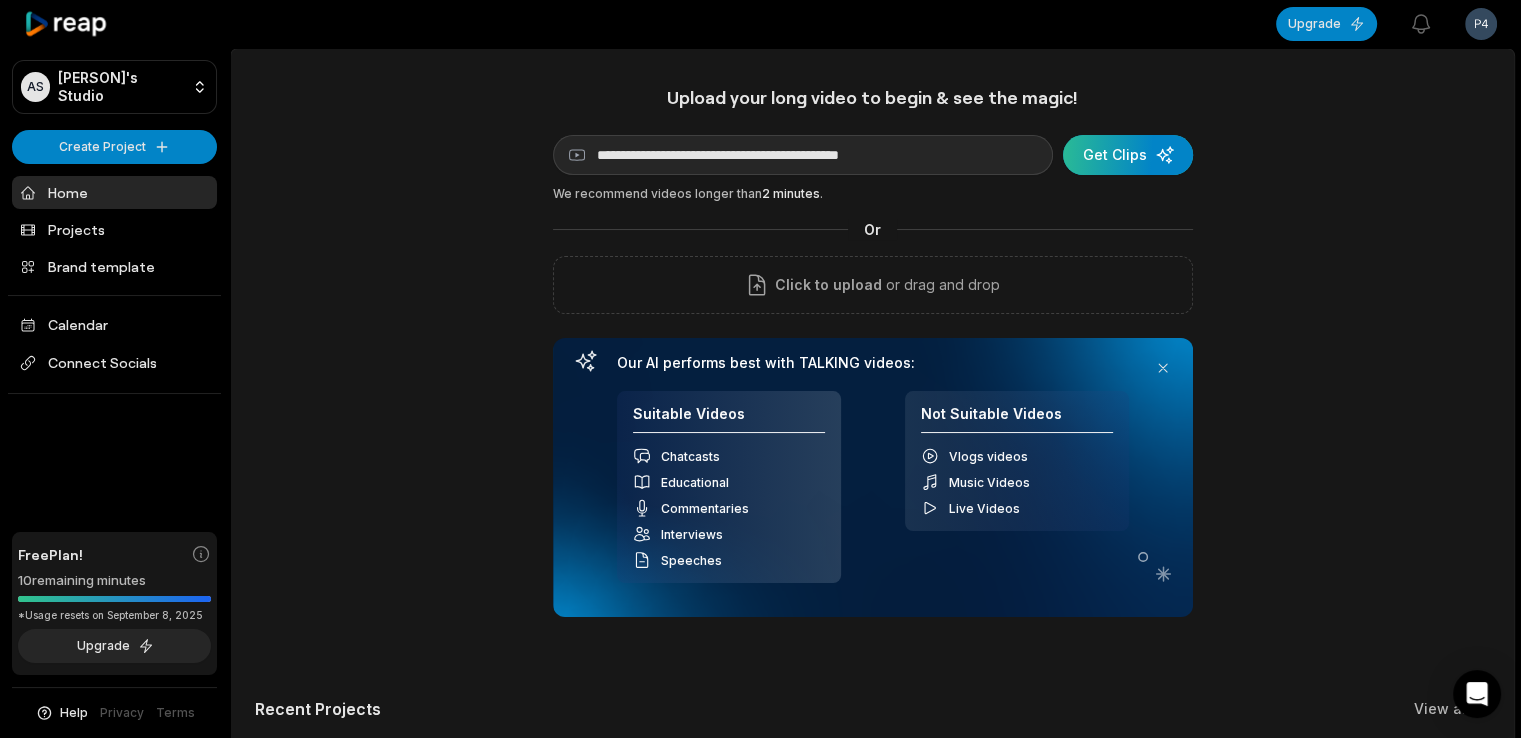 click at bounding box center [1128, 155] 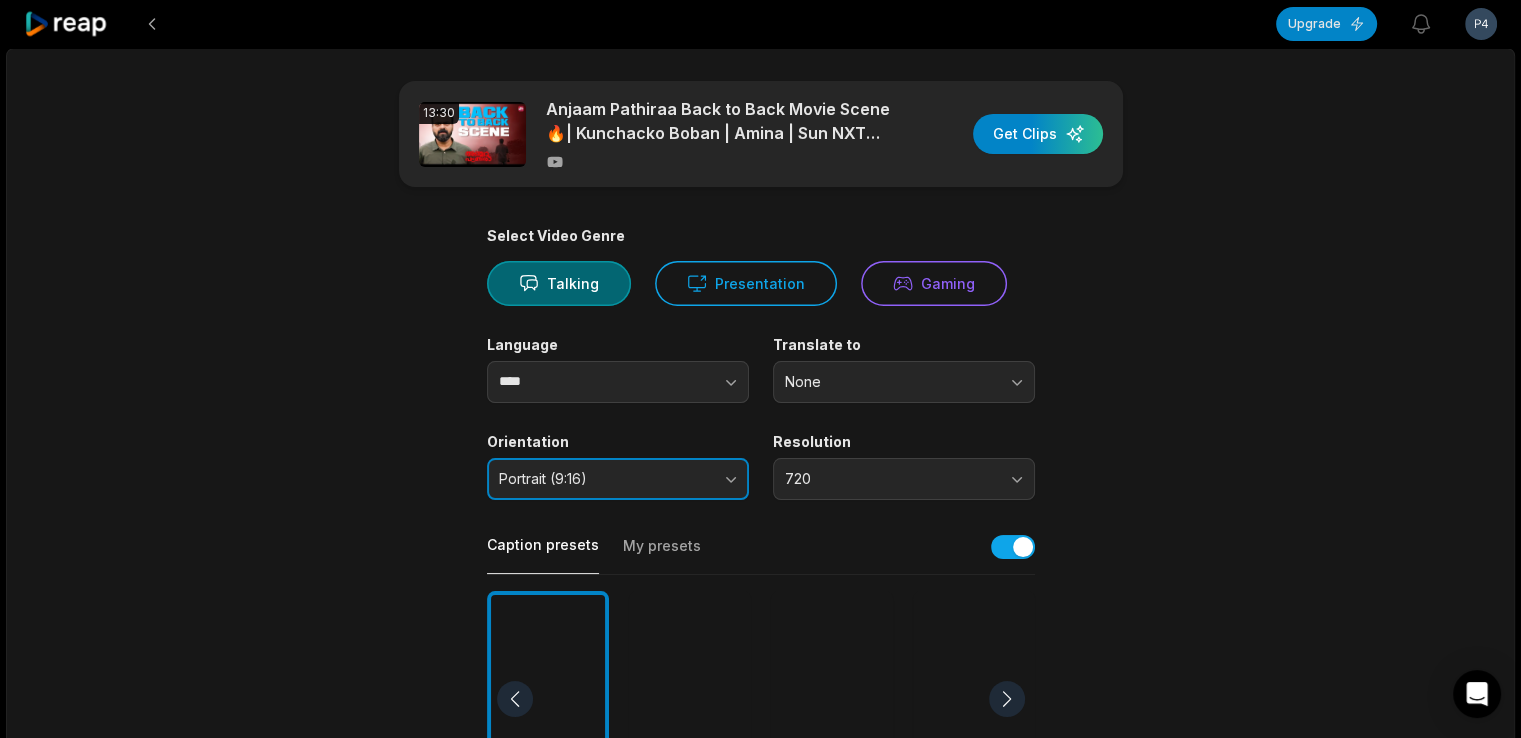 click on "Portrait (9:16)" at bounding box center [618, 479] 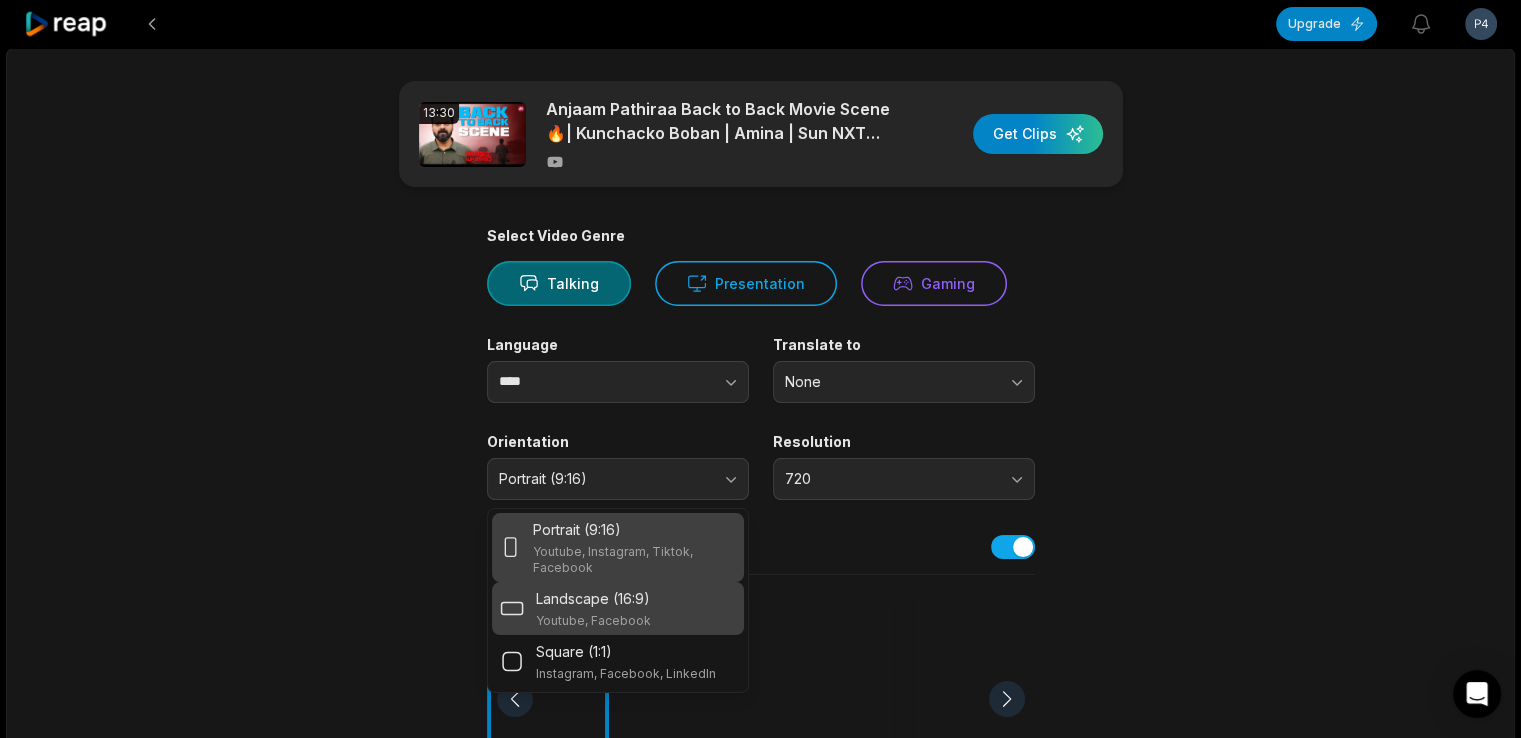click on "Landscape (16:9) Youtube, Facebook" at bounding box center (618, 608) 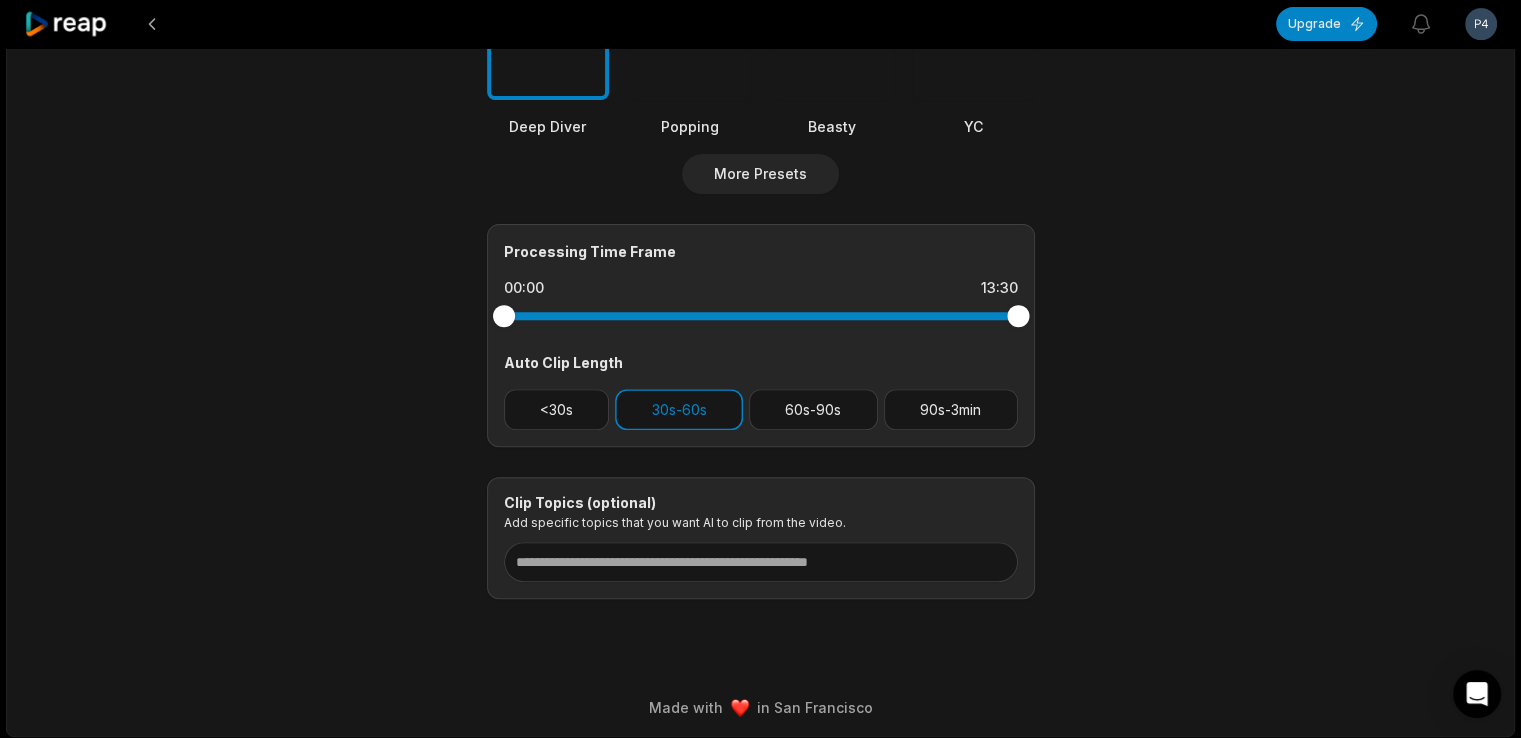 scroll, scrollTop: 710, scrollLeft: 0, axis: vertical 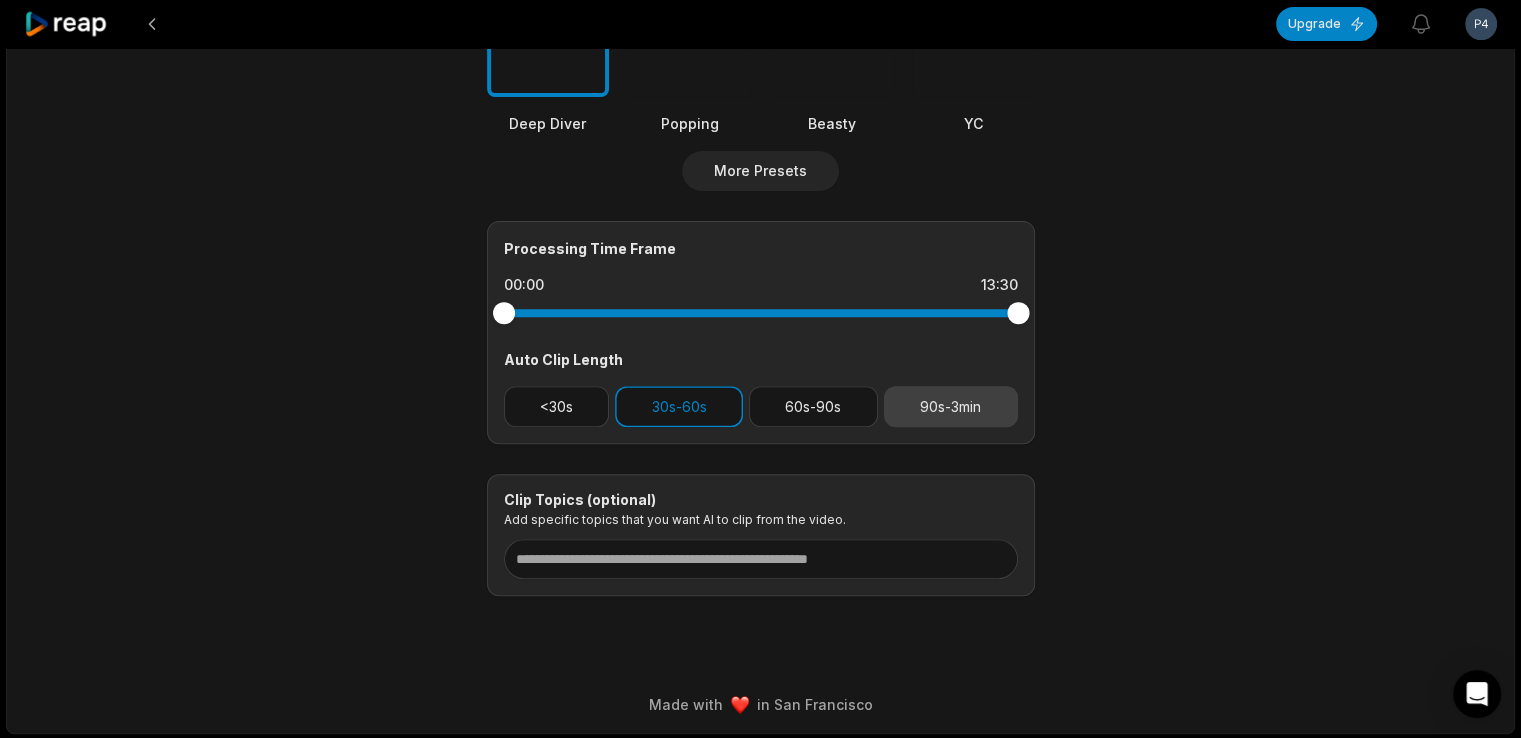 click on "90s-3min" at bounding box center (951, 406) 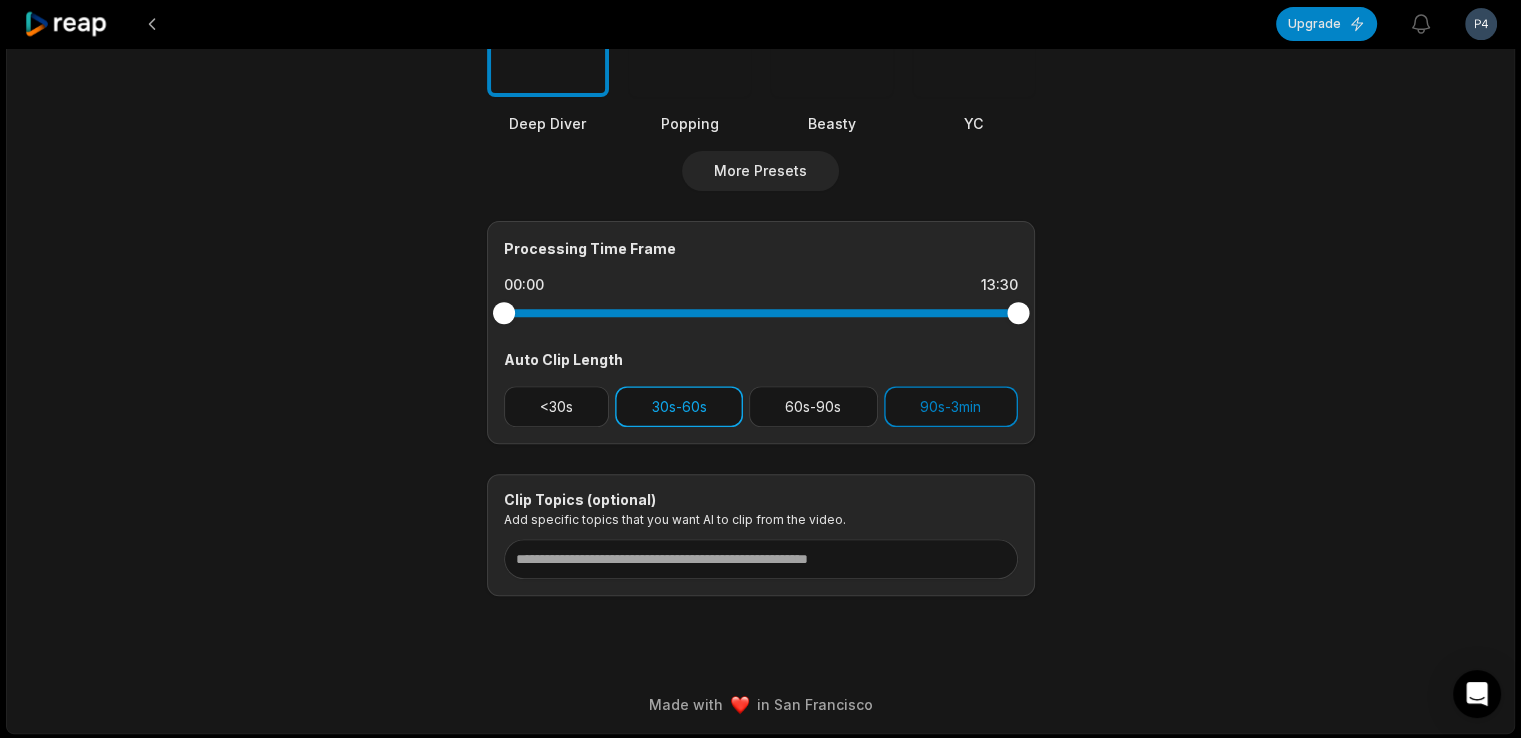 click on "30s-60s" at bounding box center [679, 406] 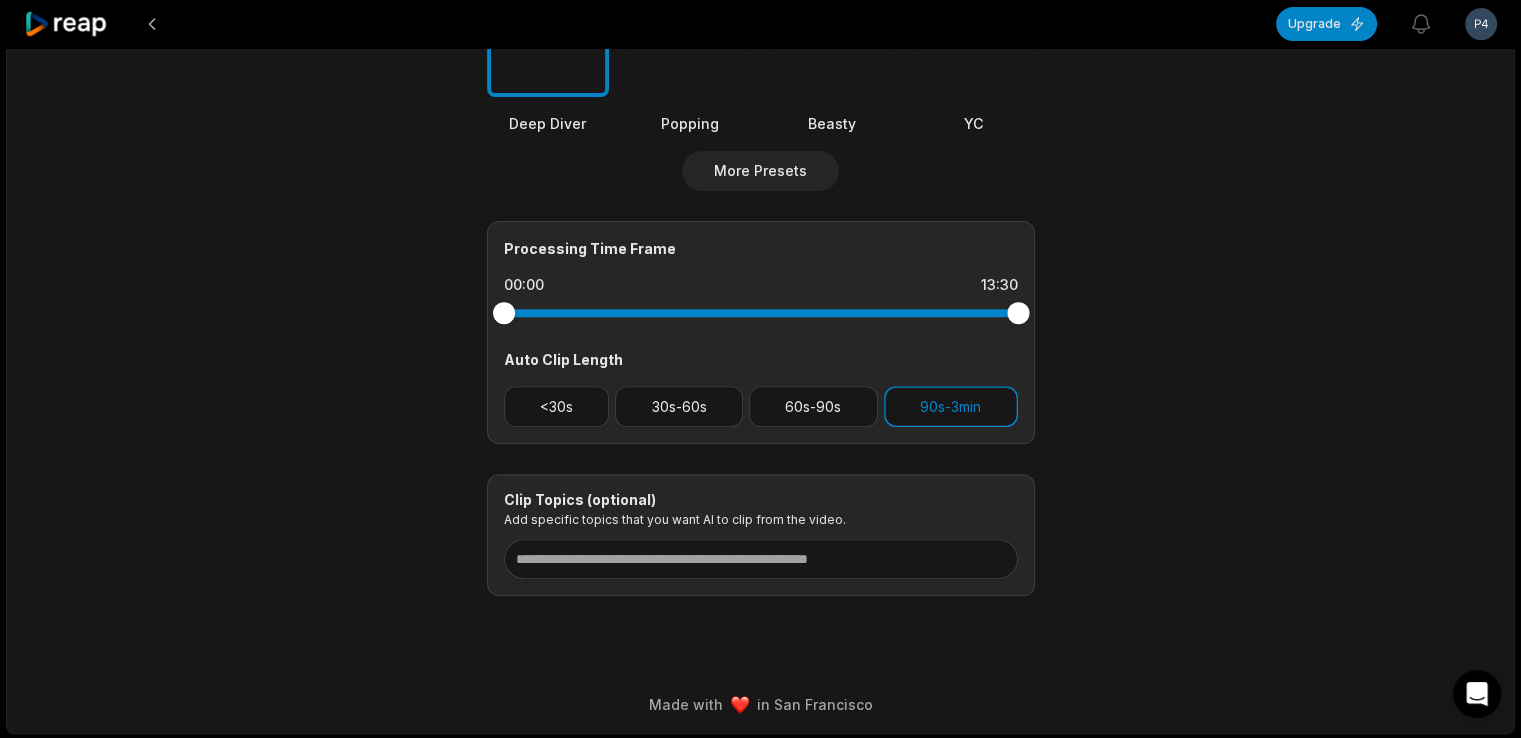 scroll, scrollTop: 0, scrollLeft: 0, axis: both 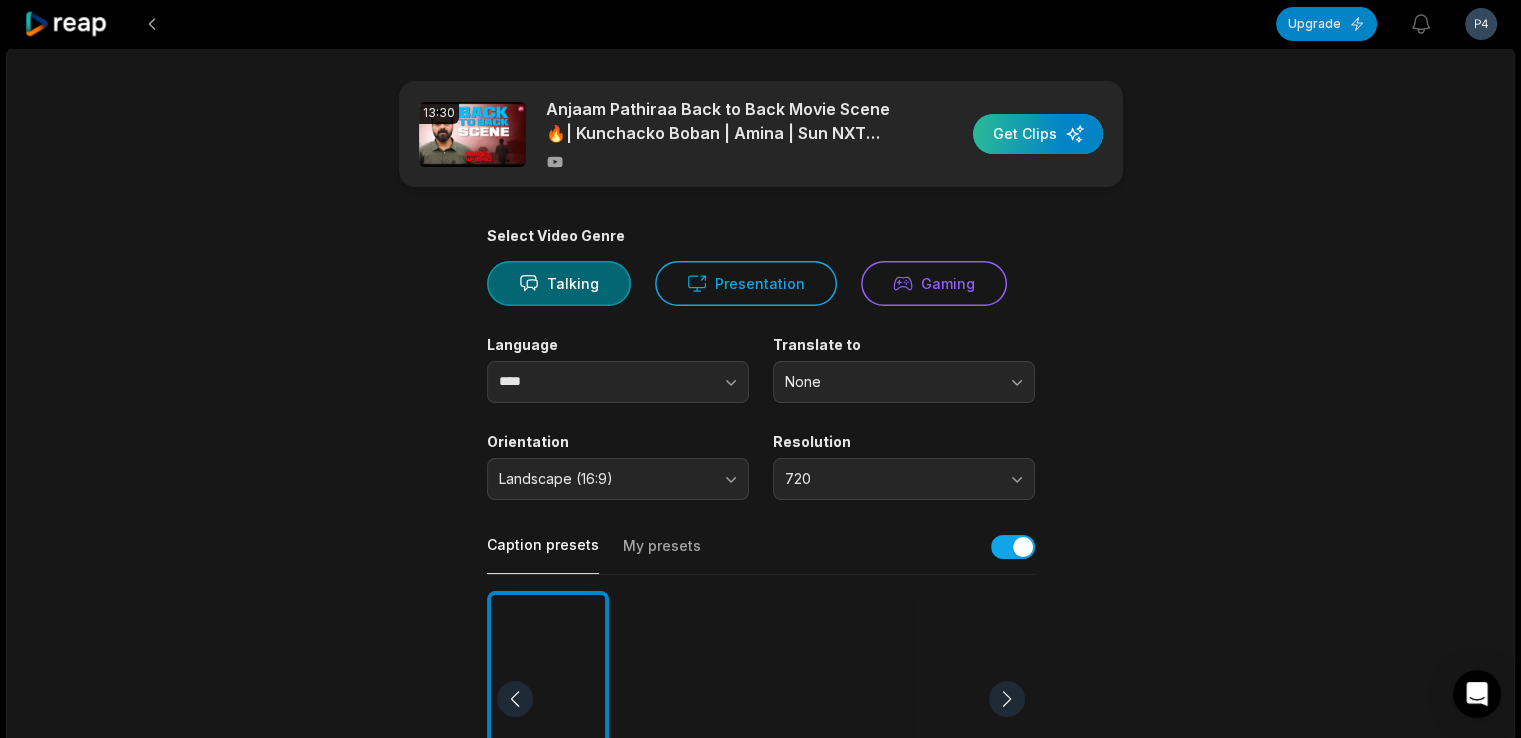 click at bounding box center (1038, 134) 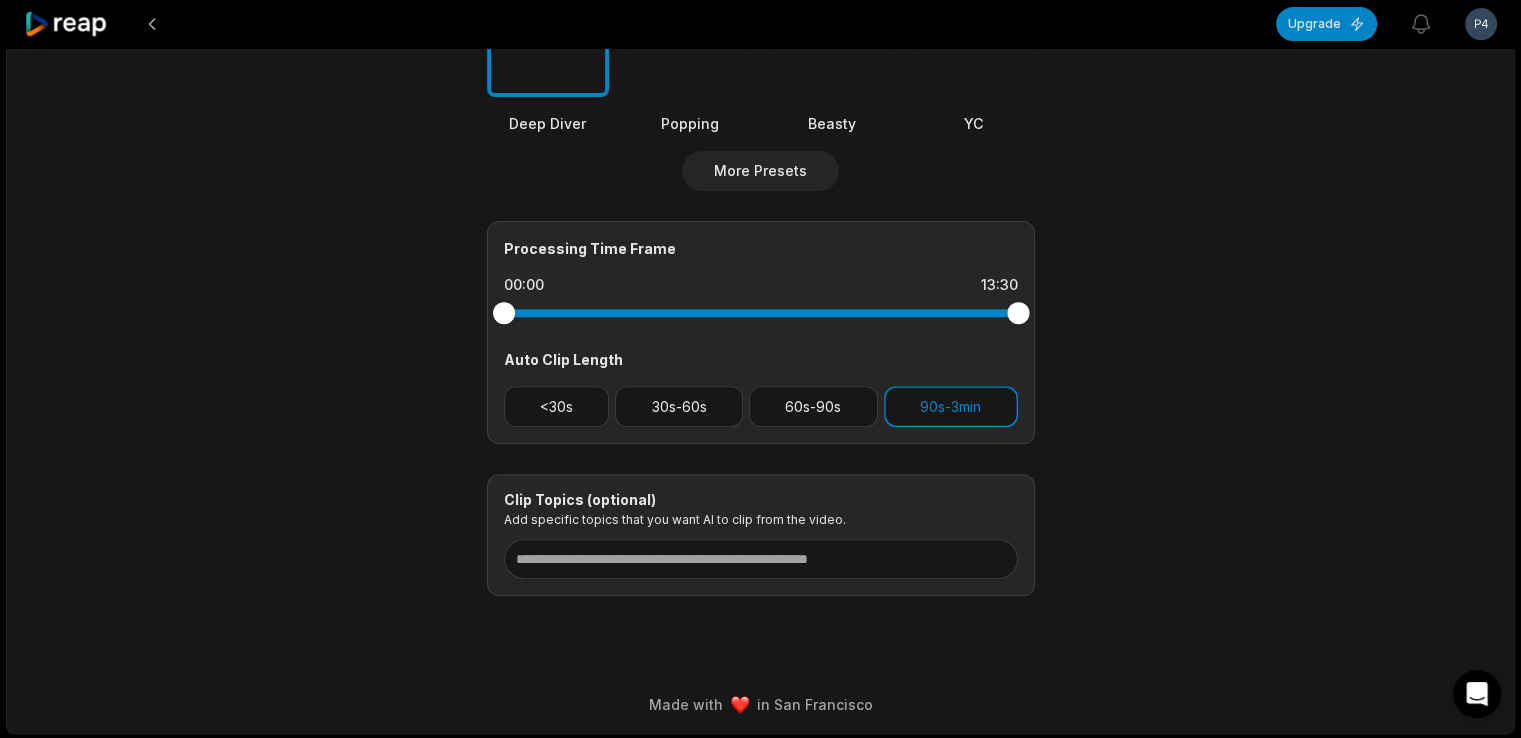 scroll, scrollTop: 0, scrollLeft: 0, axis: both 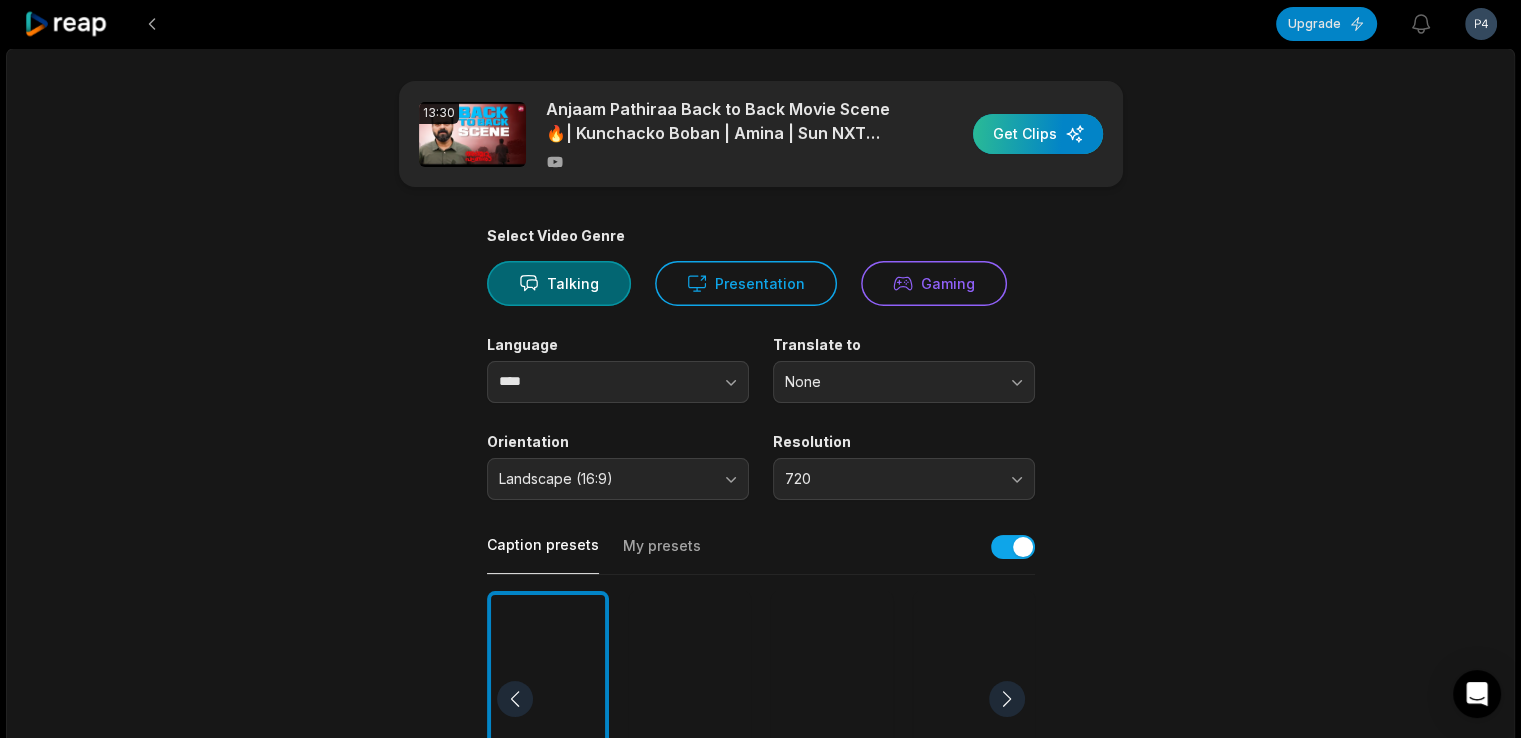 click at bounding box center [1038, 134] 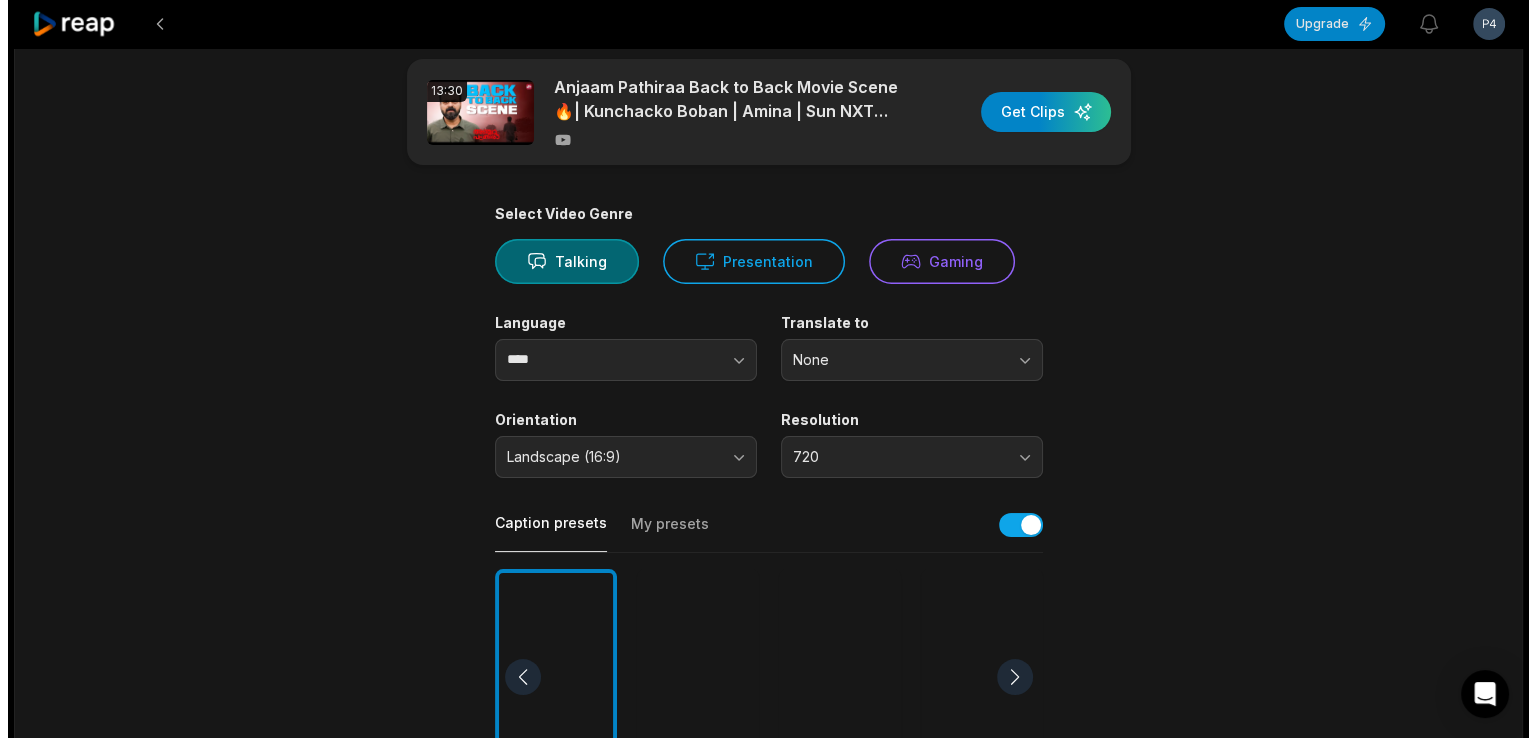scroll, scrollTop: 0, scrollLeft: 0, axis: both 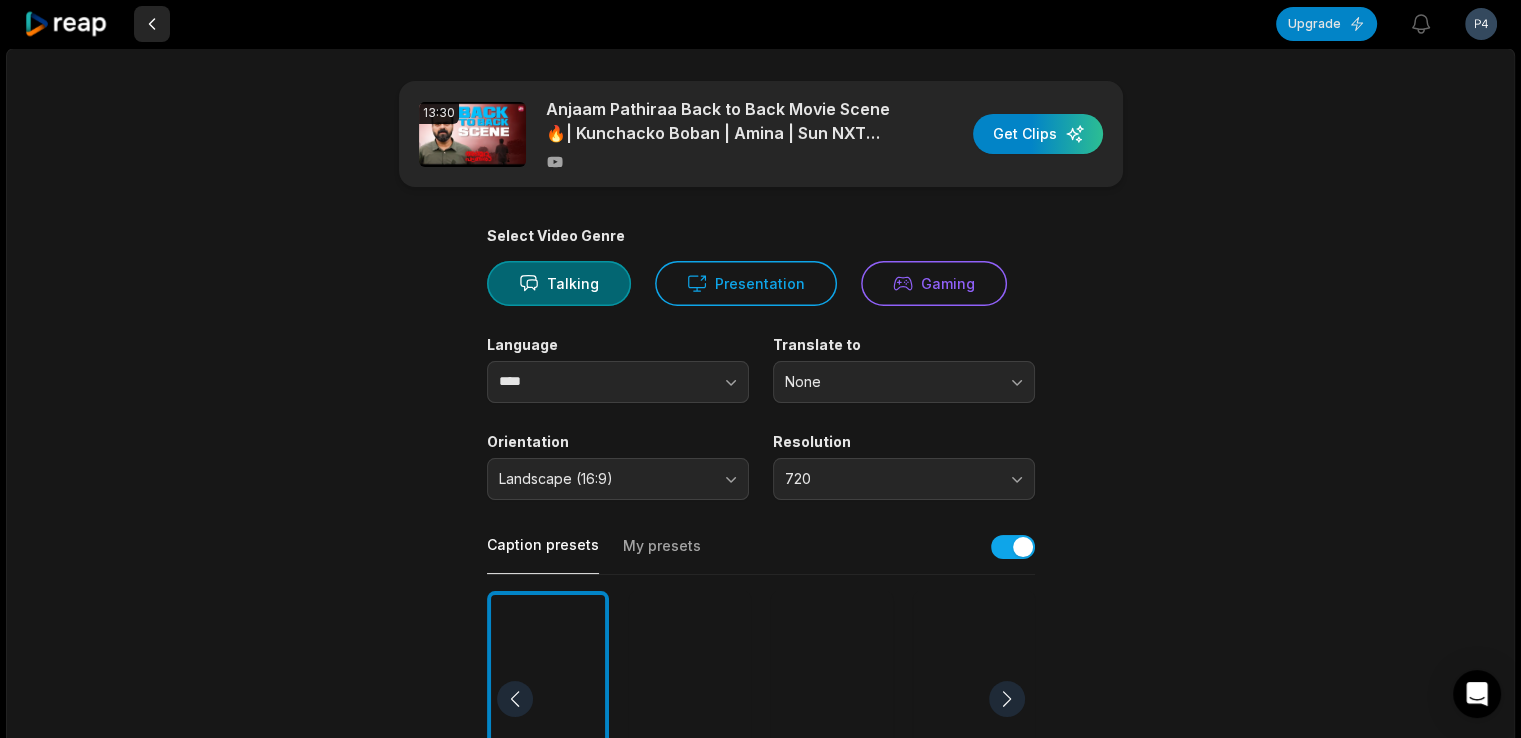 click at bounding box center (152, 24) 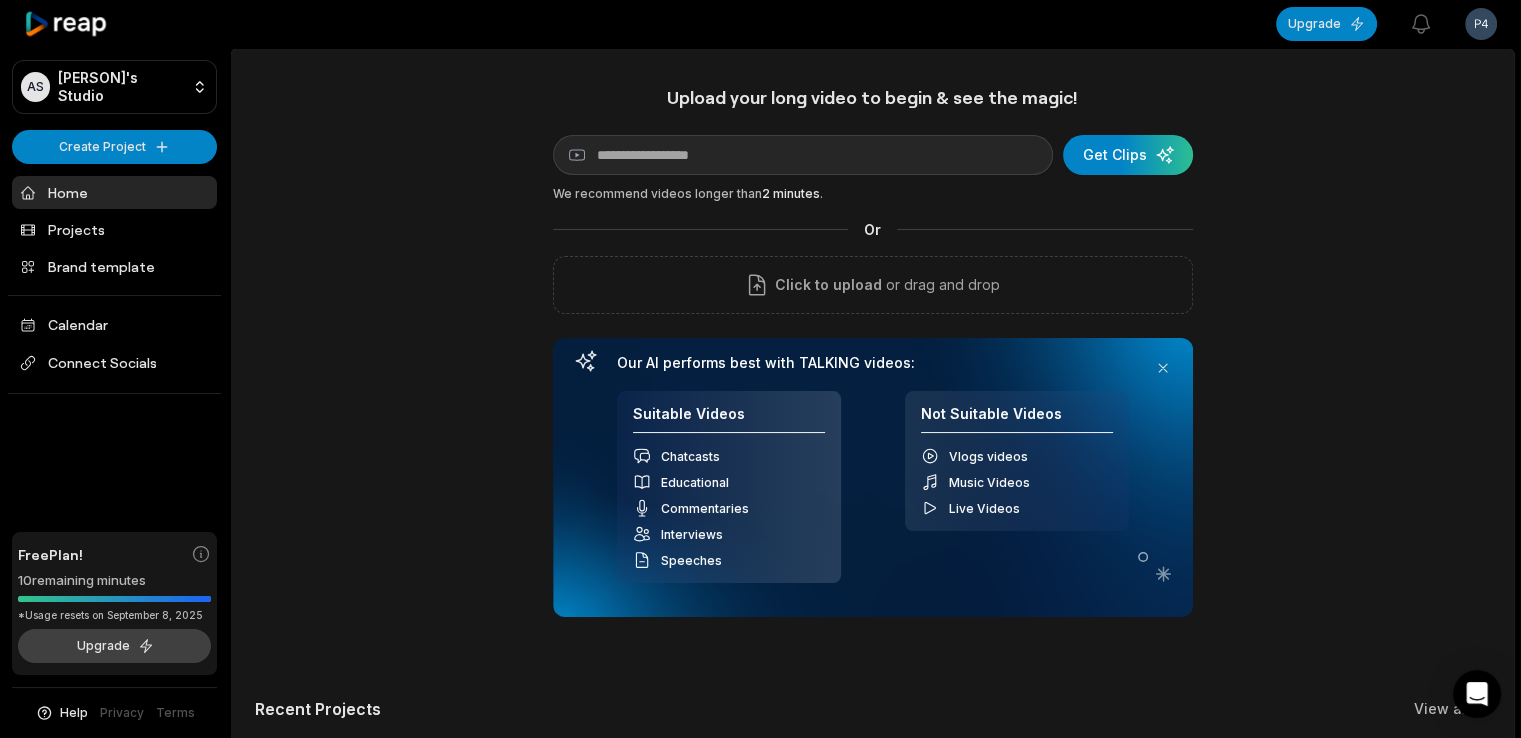 click on "Upgrade" at bounding box center [114, 646] 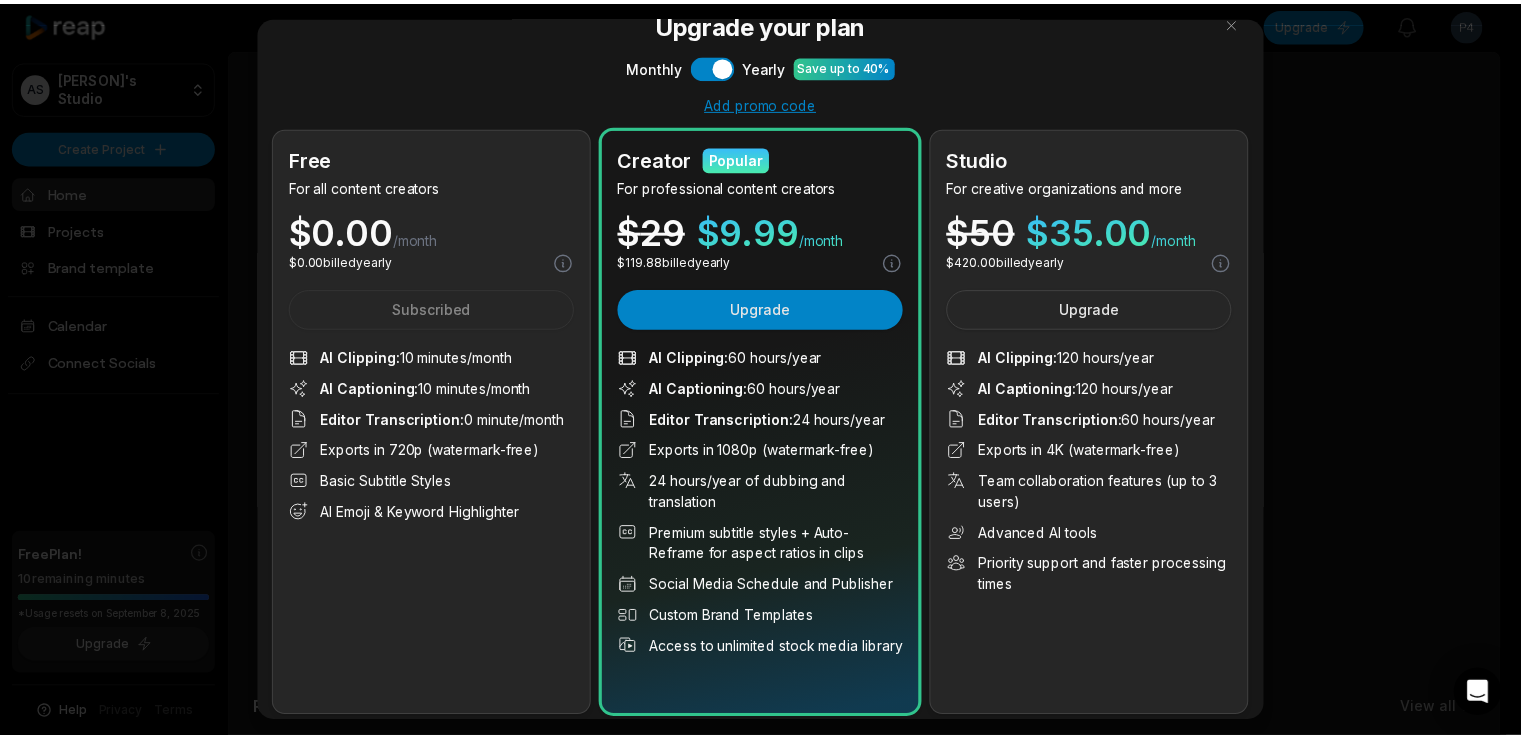 scroll, scrollTop: 26, scrollLeft: 0, axis: vertical 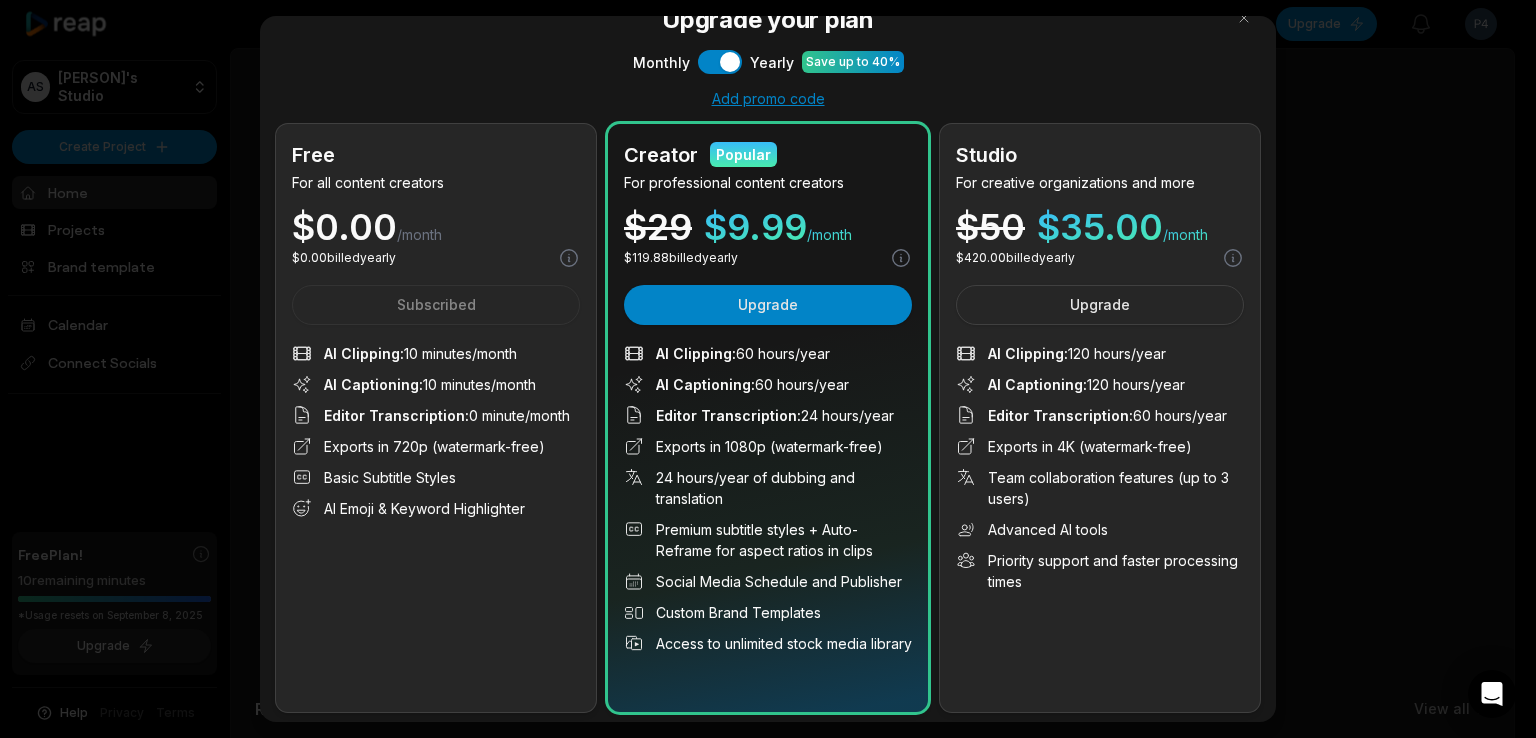 click 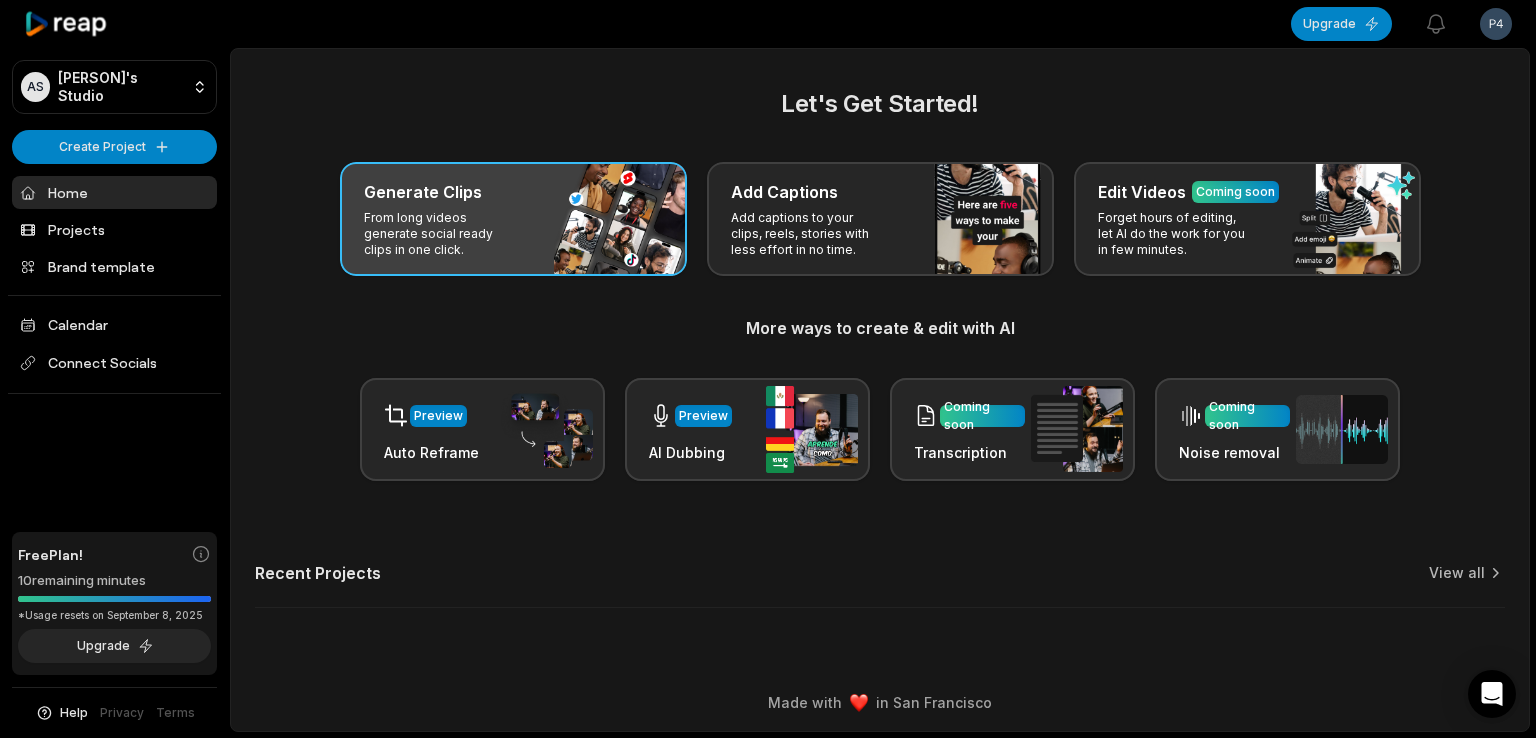 click on "From long videos generate social ready clips in one click." at bounding box center [441, 234] 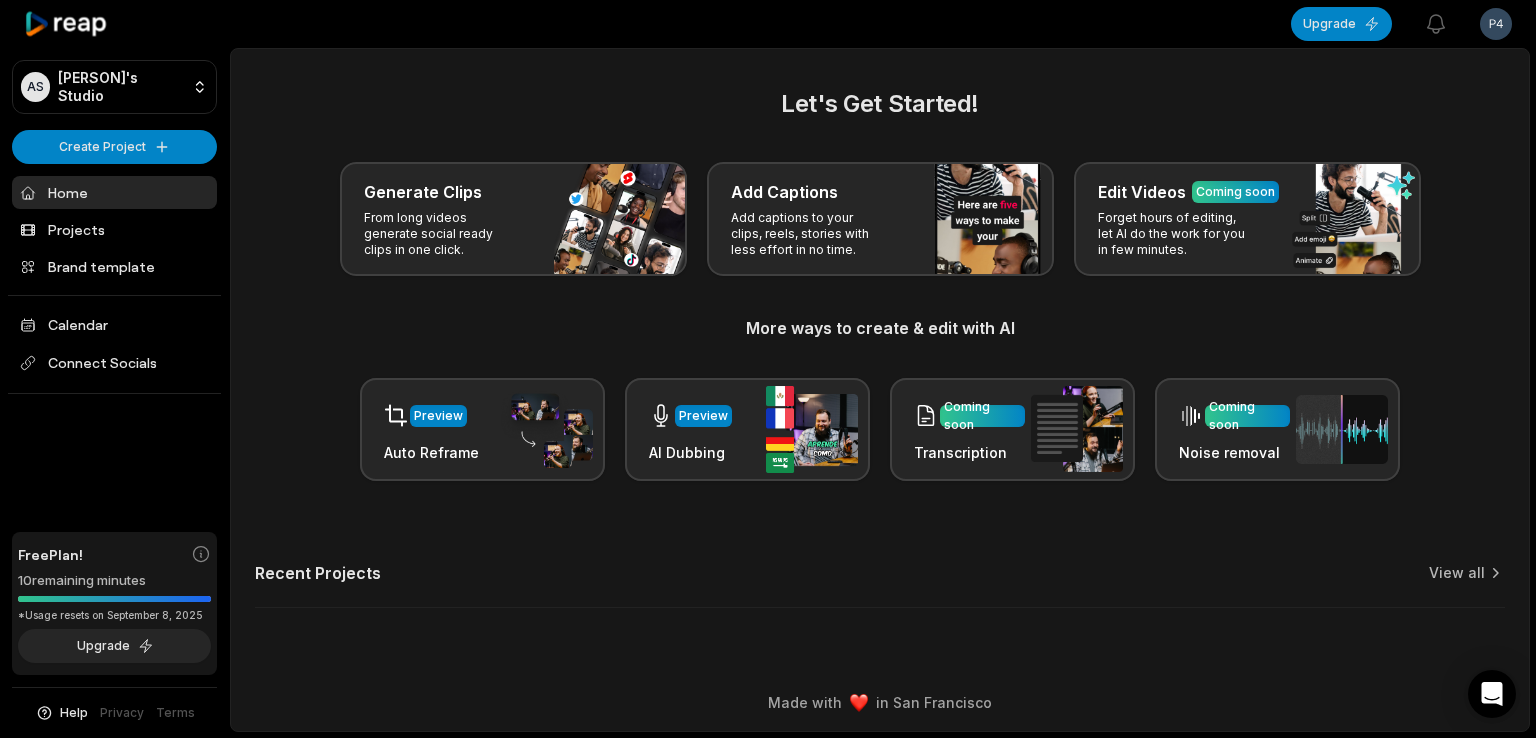 drag, startPoint x: 418, startPoint y: 230, endPoint x: 267, endPoint y: 245, distance: 151.74321 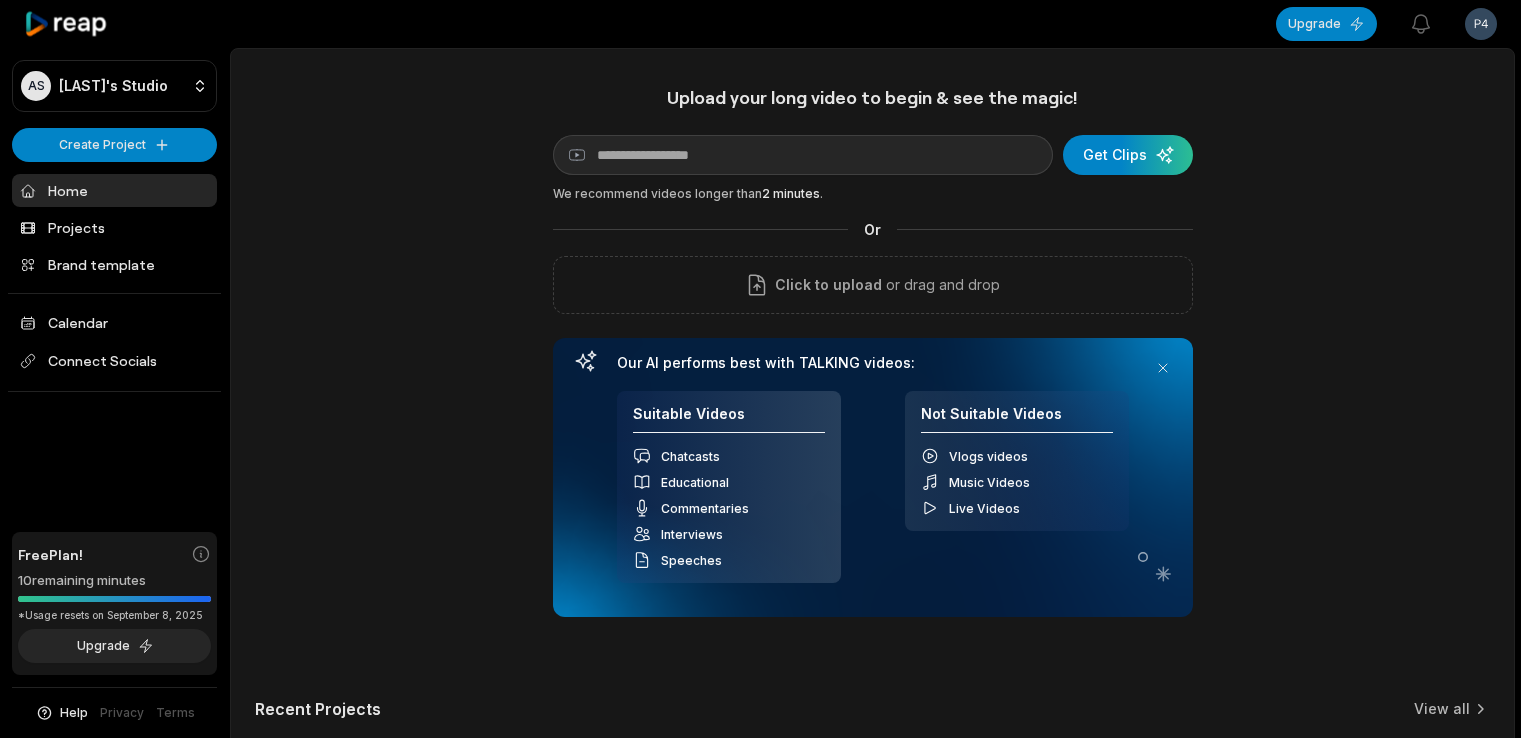 scroll, scrollTop: 0, scrollLeft: 0, axis: both 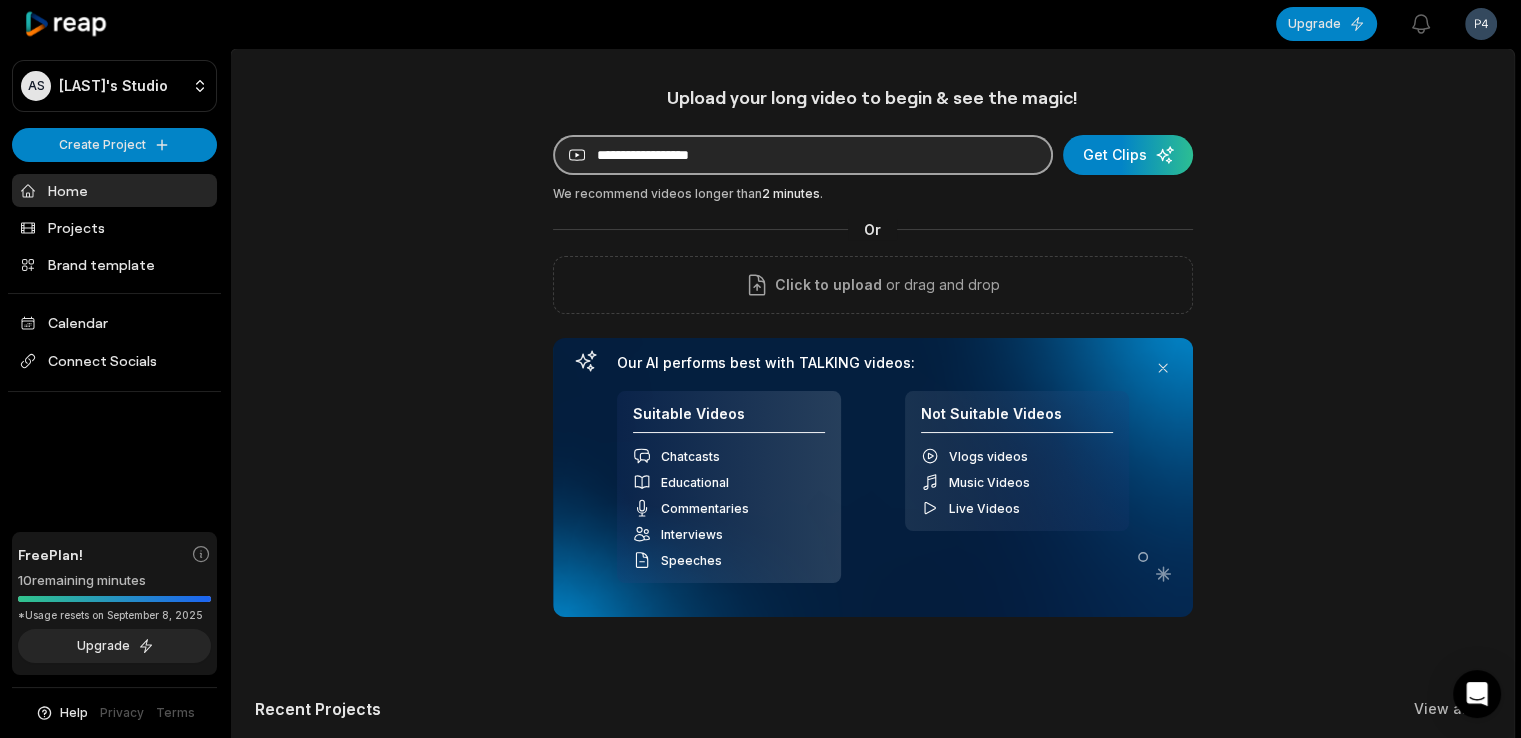 click at bounding box center (803, 155) 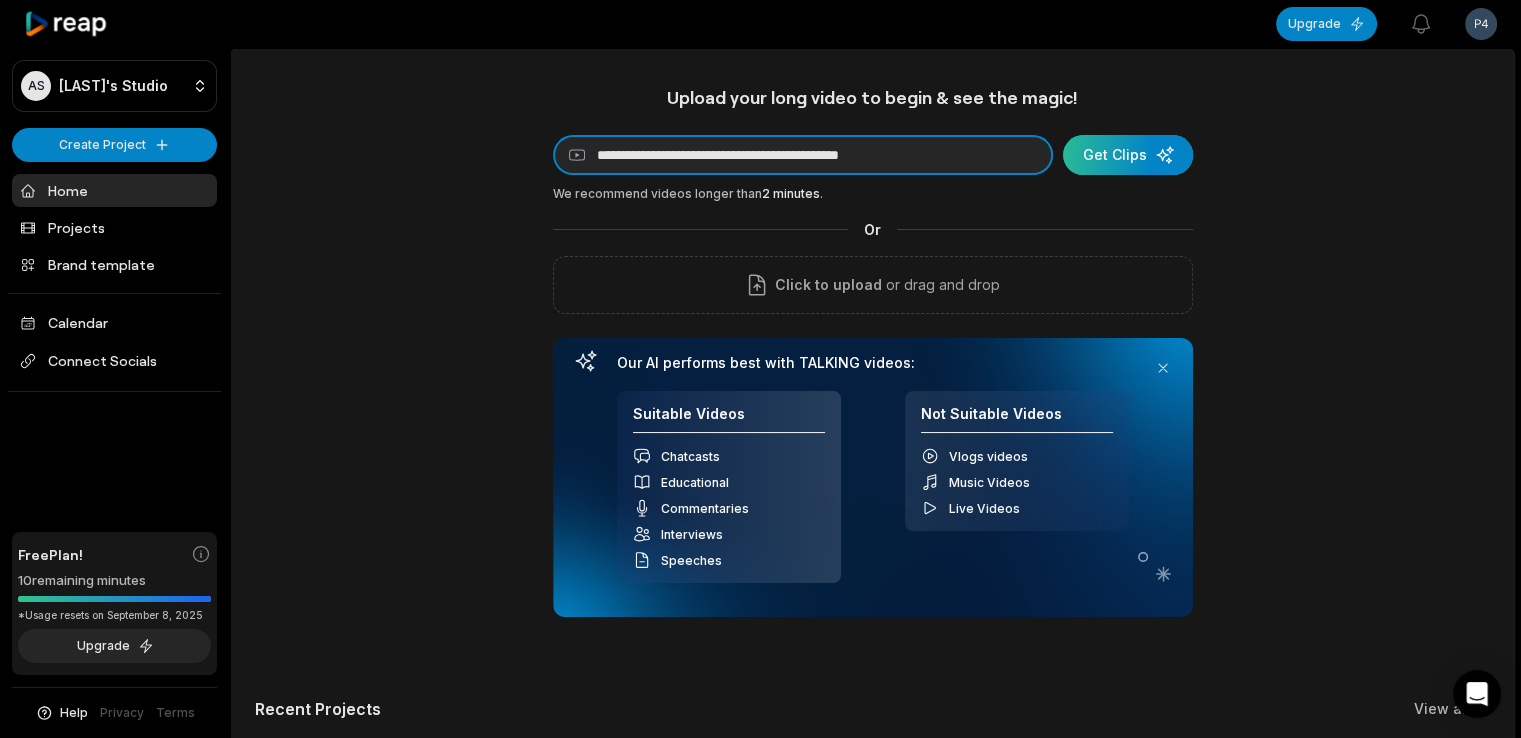 type on "**********" 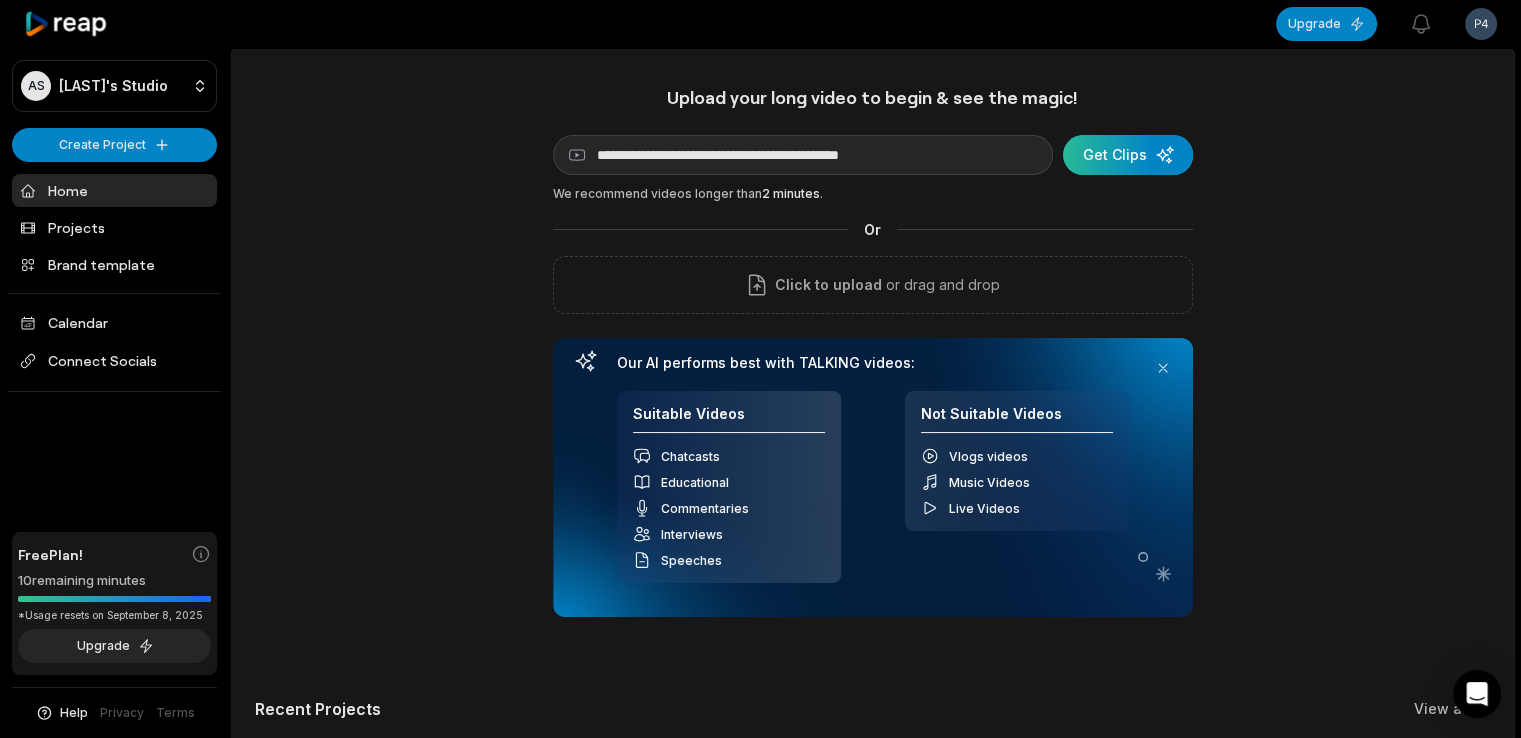 click at bounding box center [1128, 155] 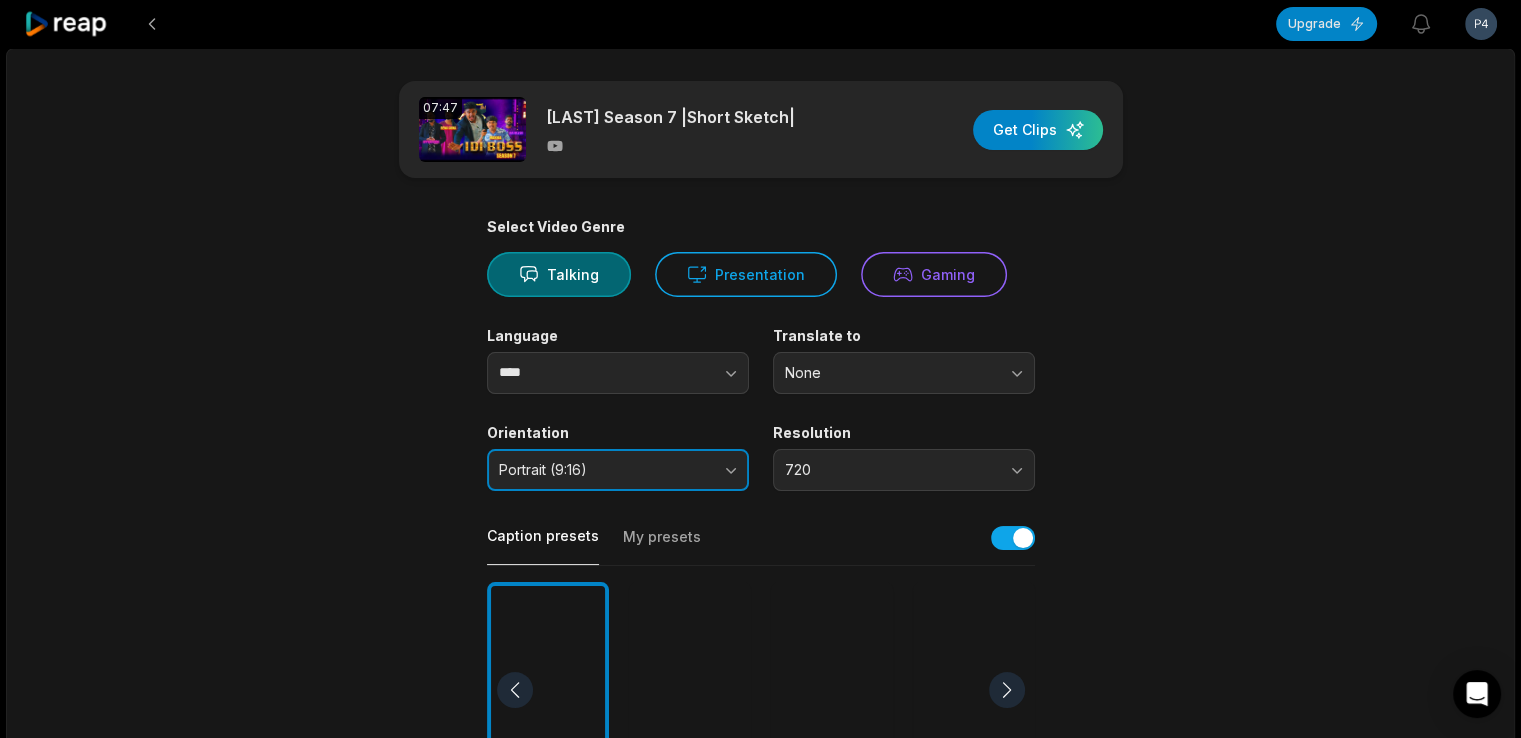 click on "Portrait (9:16)" at bounding box center (604, 470) 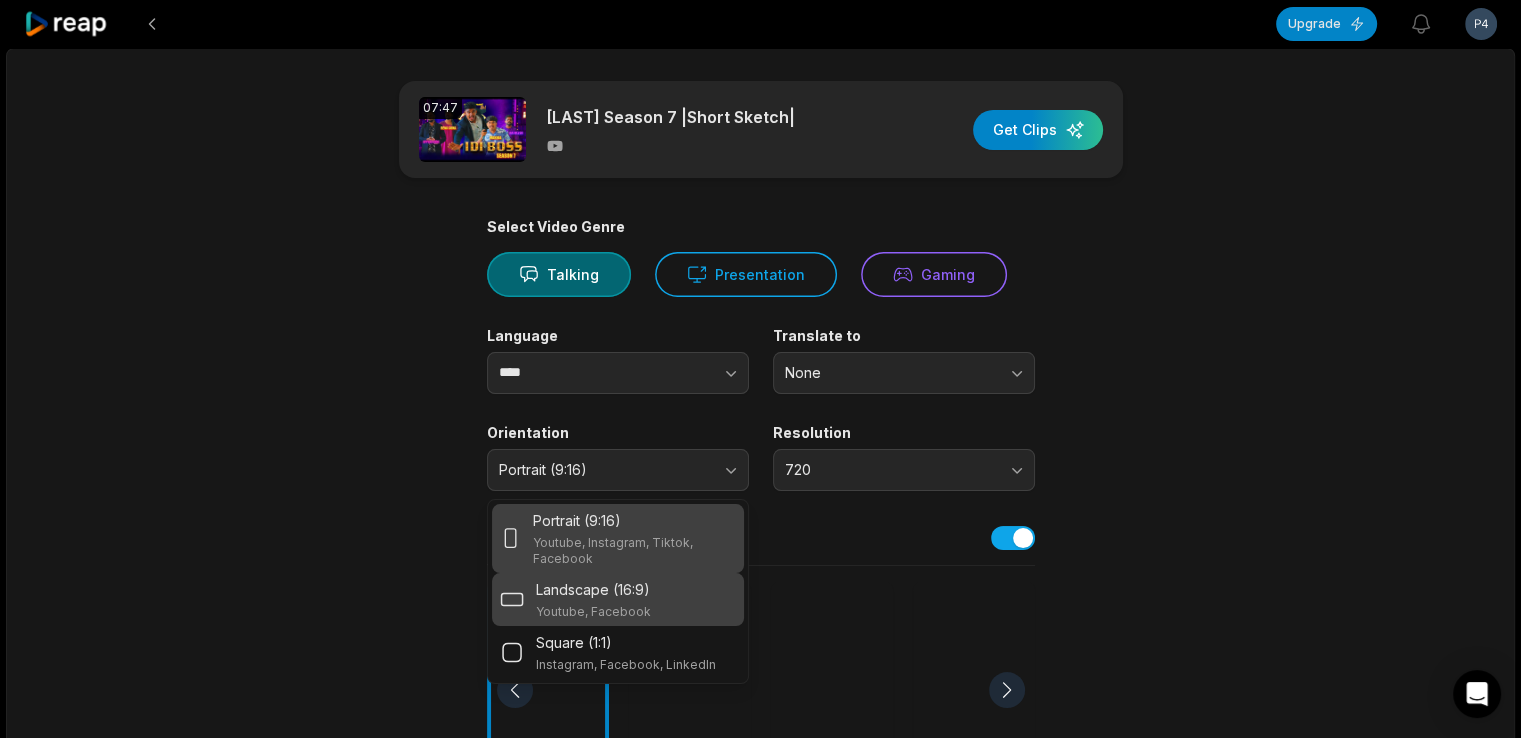 click on "Landscape (16:9)" at bounding box center (593, 589) 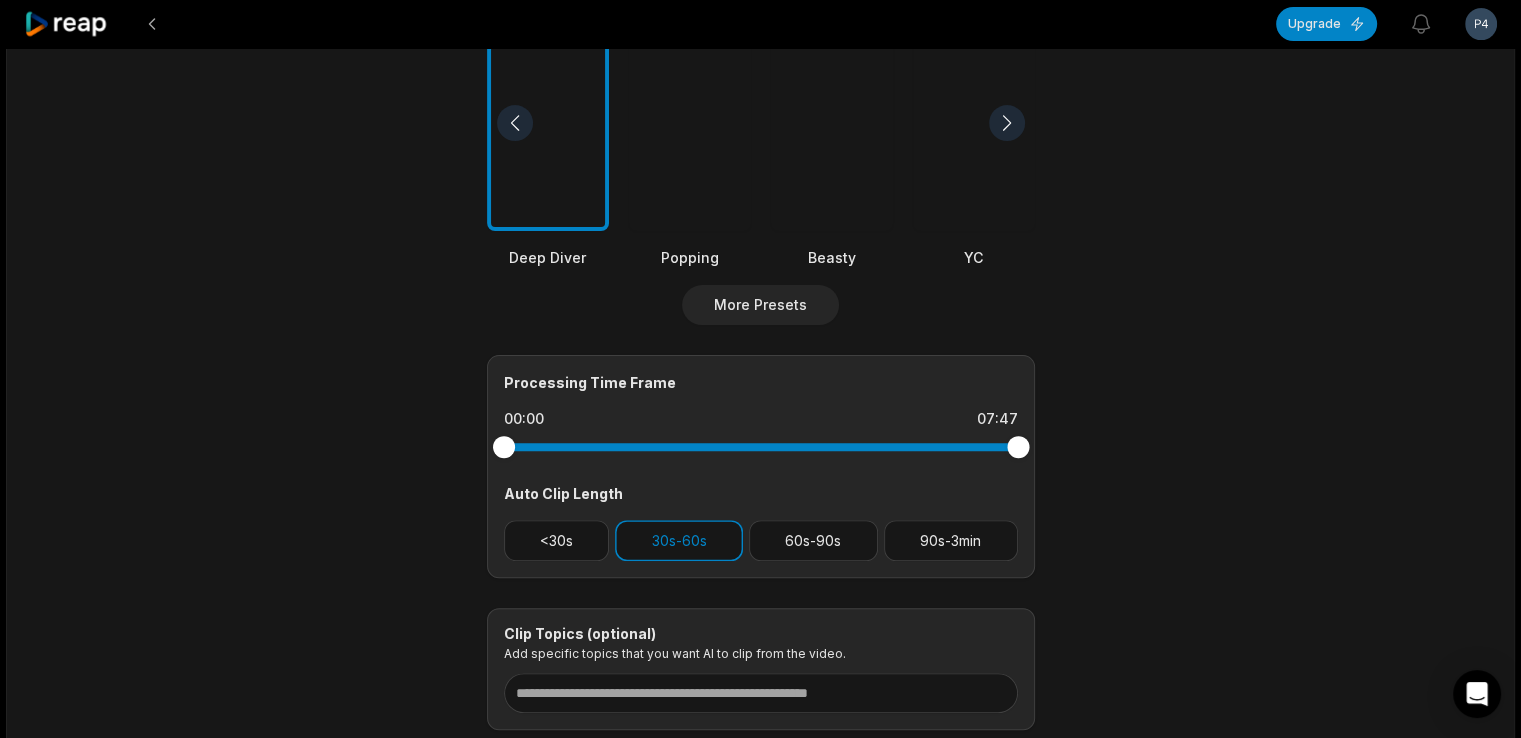 scroll, scrollTop: 659, scrollLeft: 0, axis: vertical 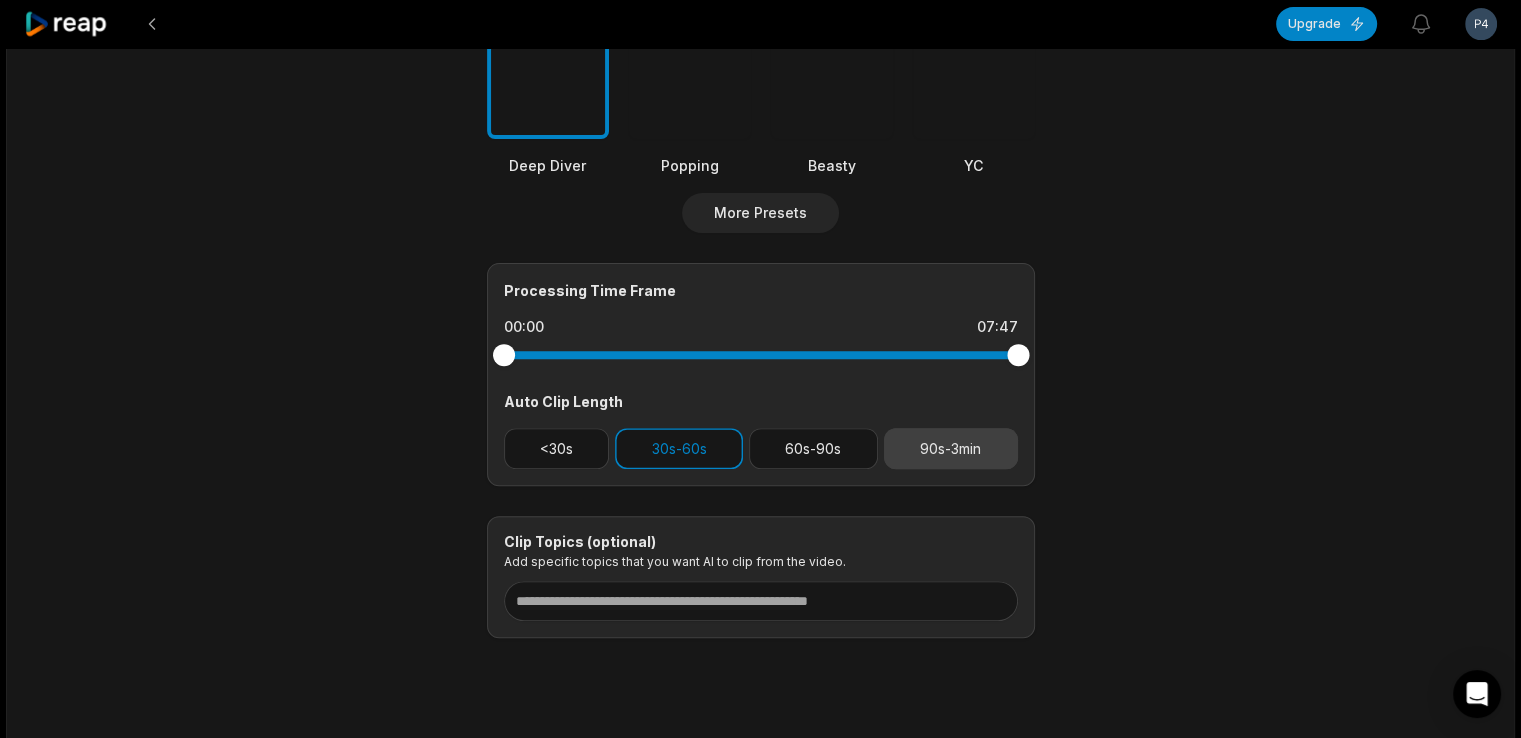 click on "90s-3min" at bounding box center (951, 448) 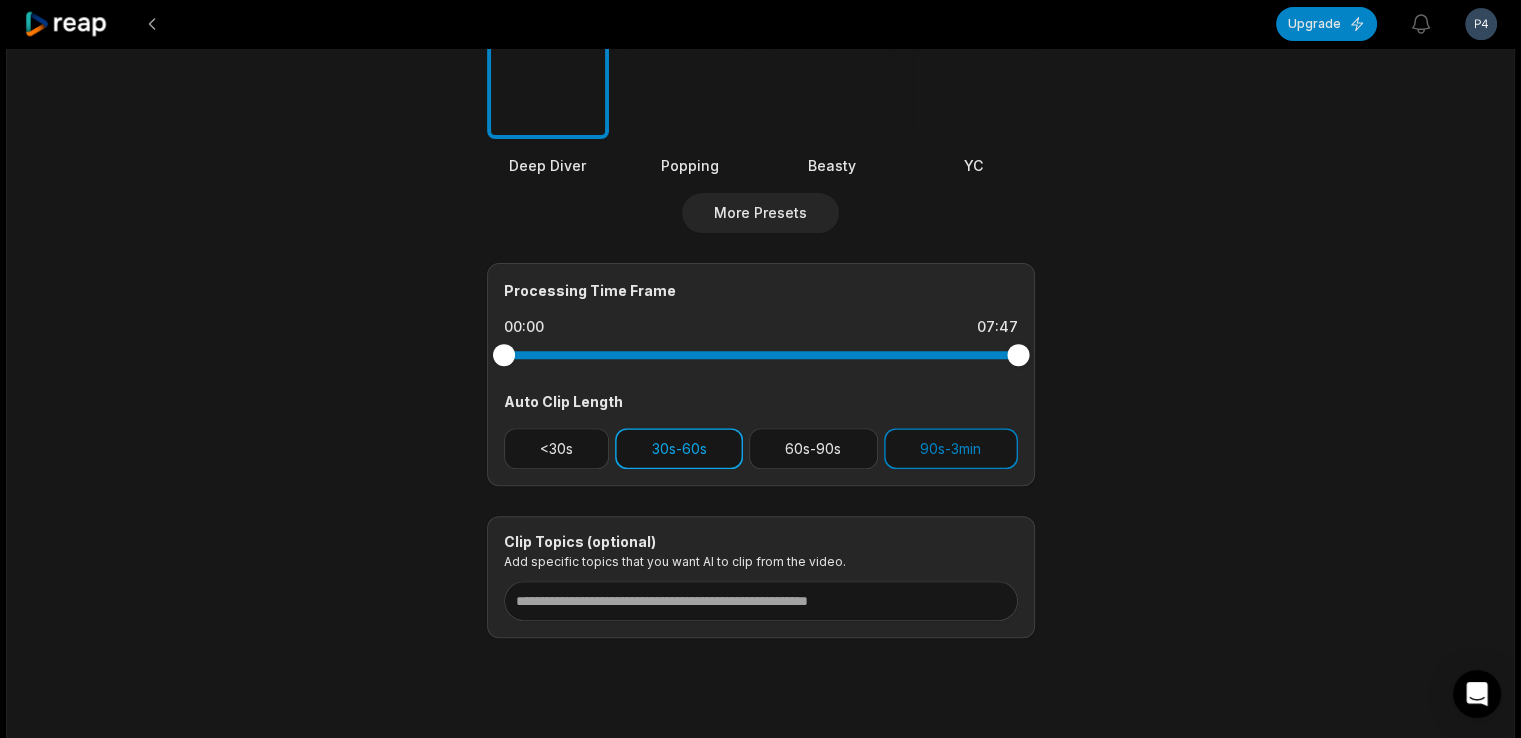 click on "30s-60s" at bounding box center [679, 448] 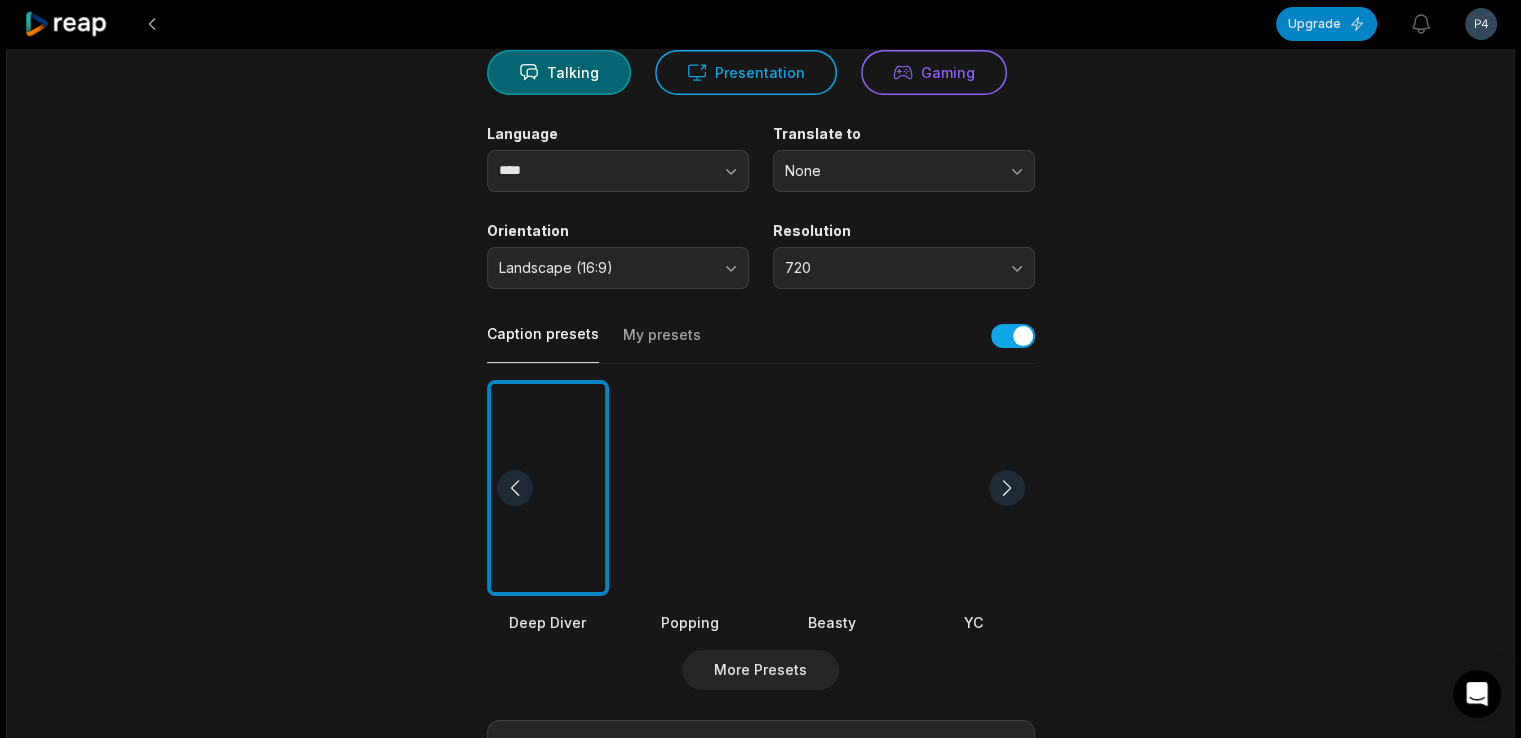 scroll, scrollTop: 0, scrollLeft: 0, axis: both 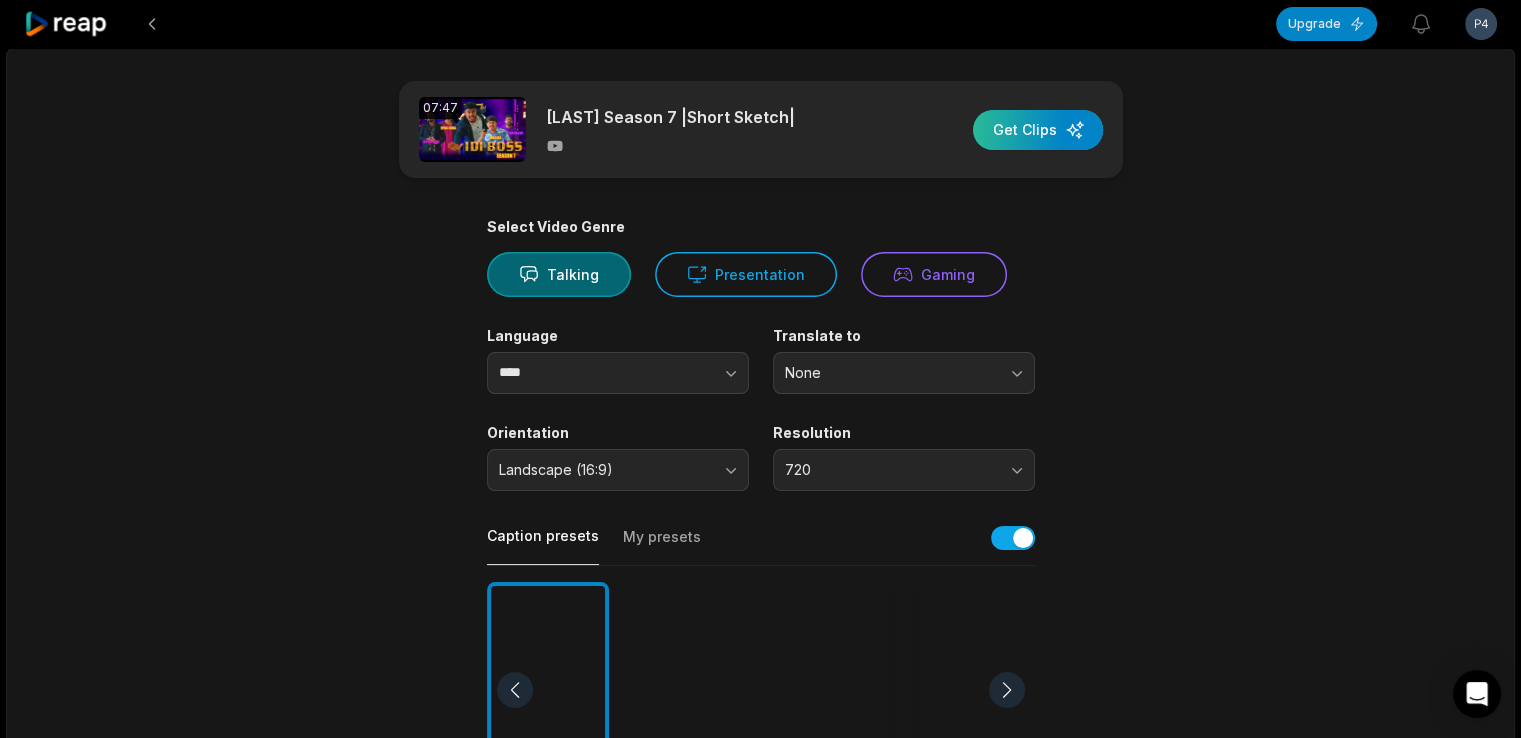 click at bounding box center (1038, 130) 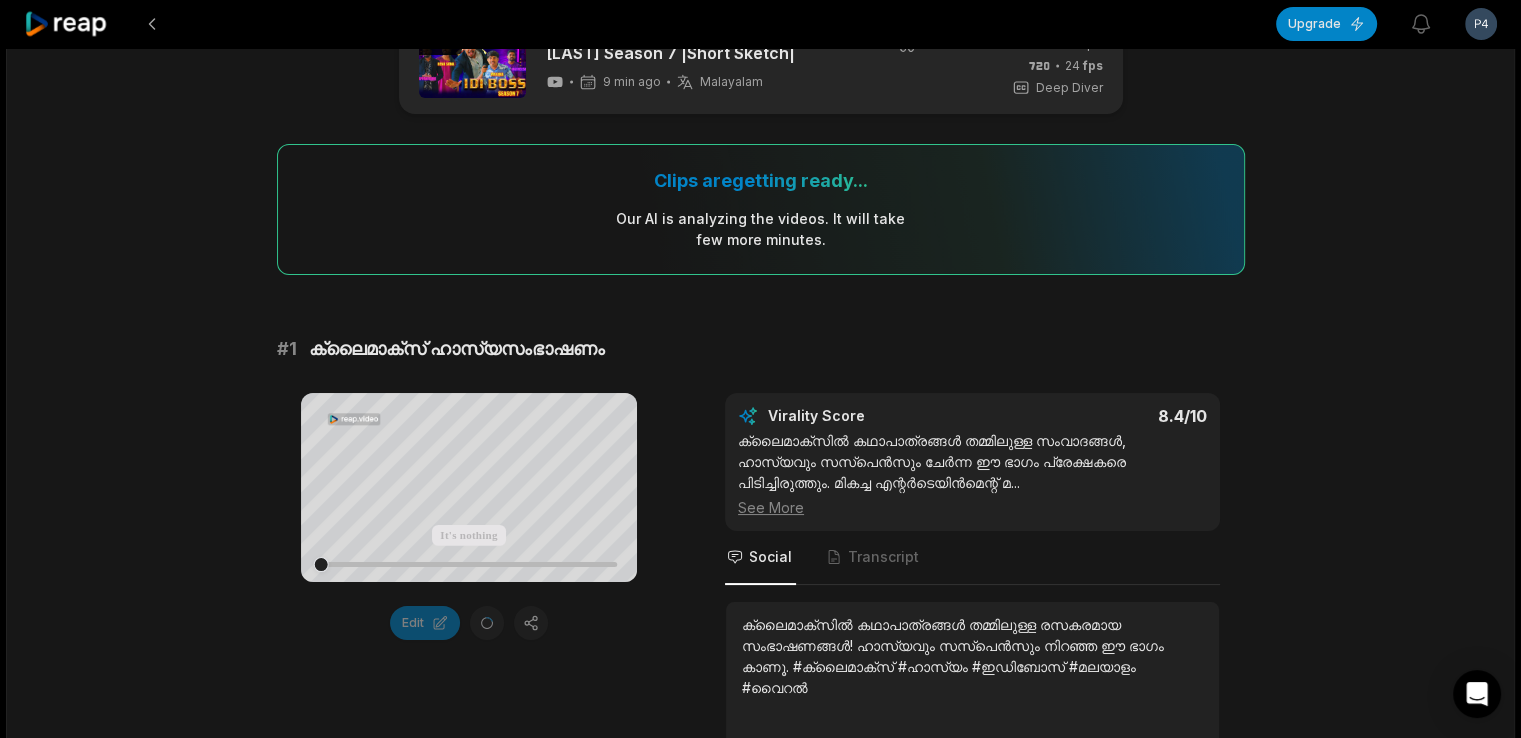 scroll, scrollTop: 0, scrollLeft: 0, axis: both 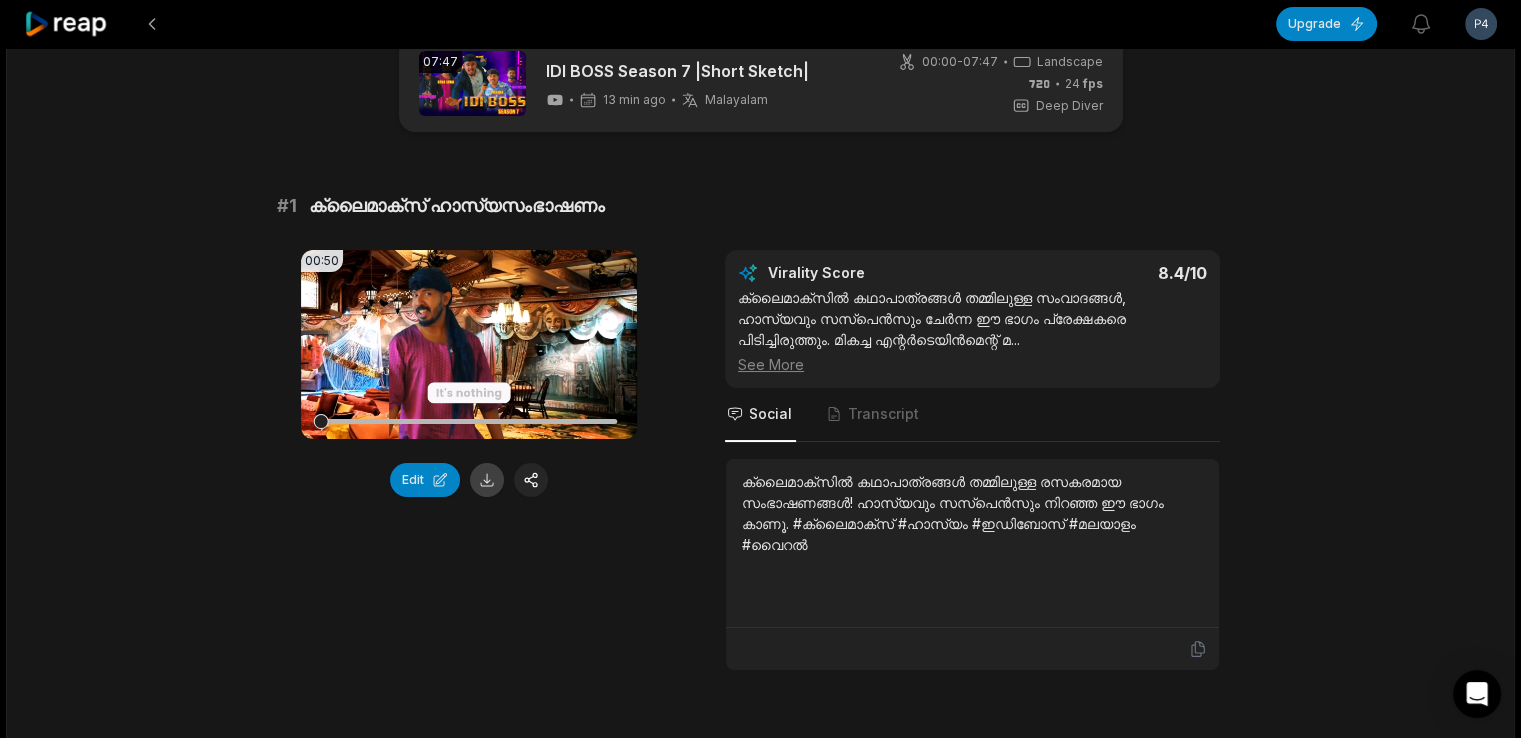 click at bounding box center (487, 480) 